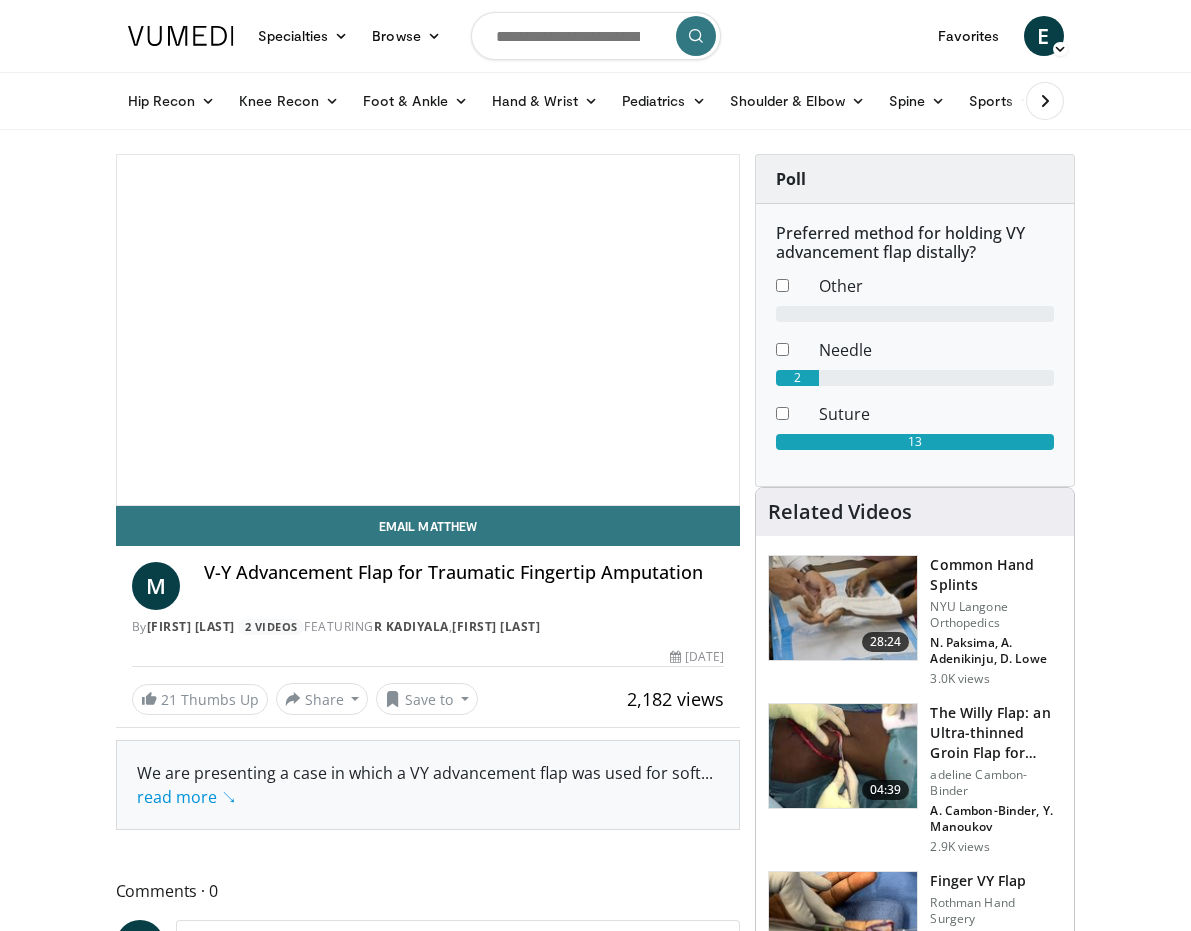 scroll, scrollTop: 0, scrollLeft: 0, axis: both 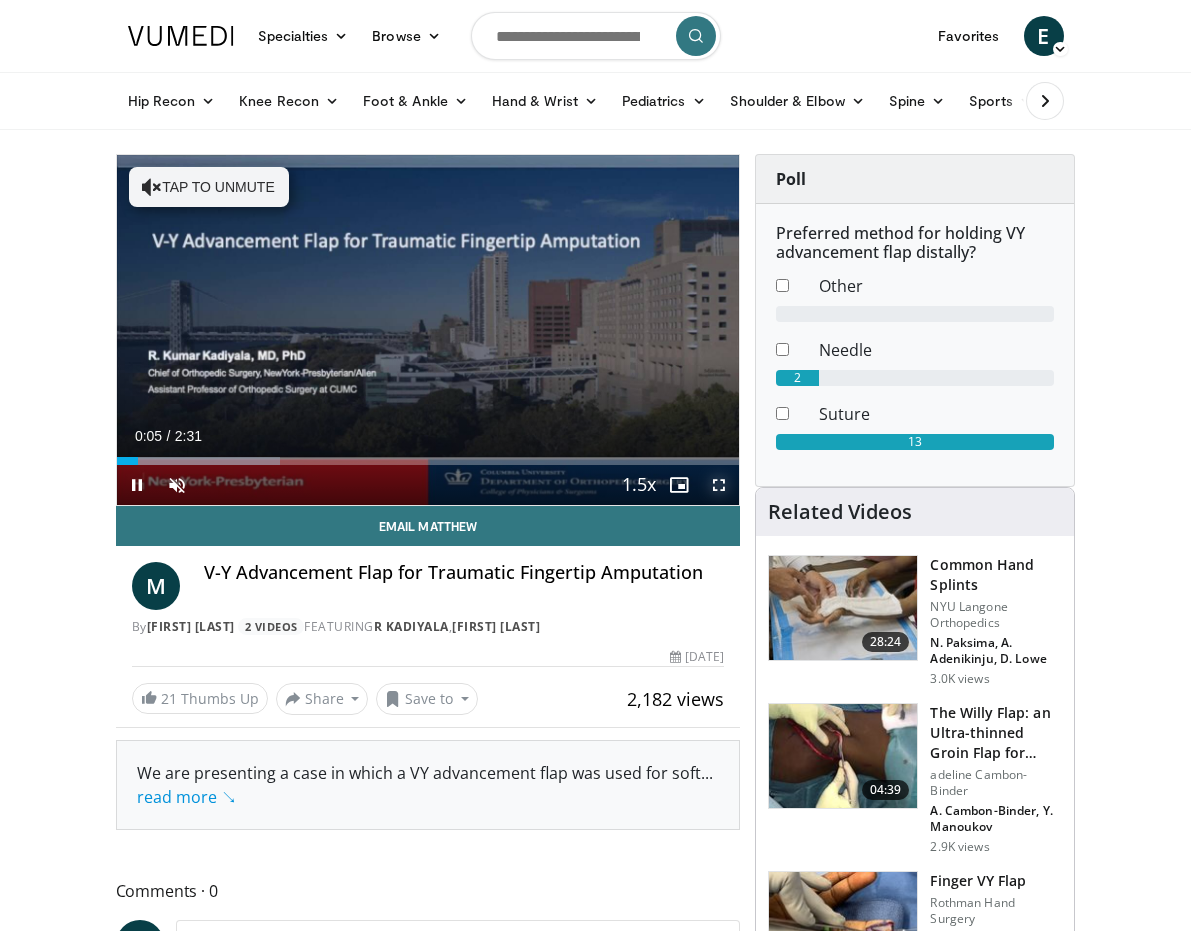 click at bounding box center [719, 485] 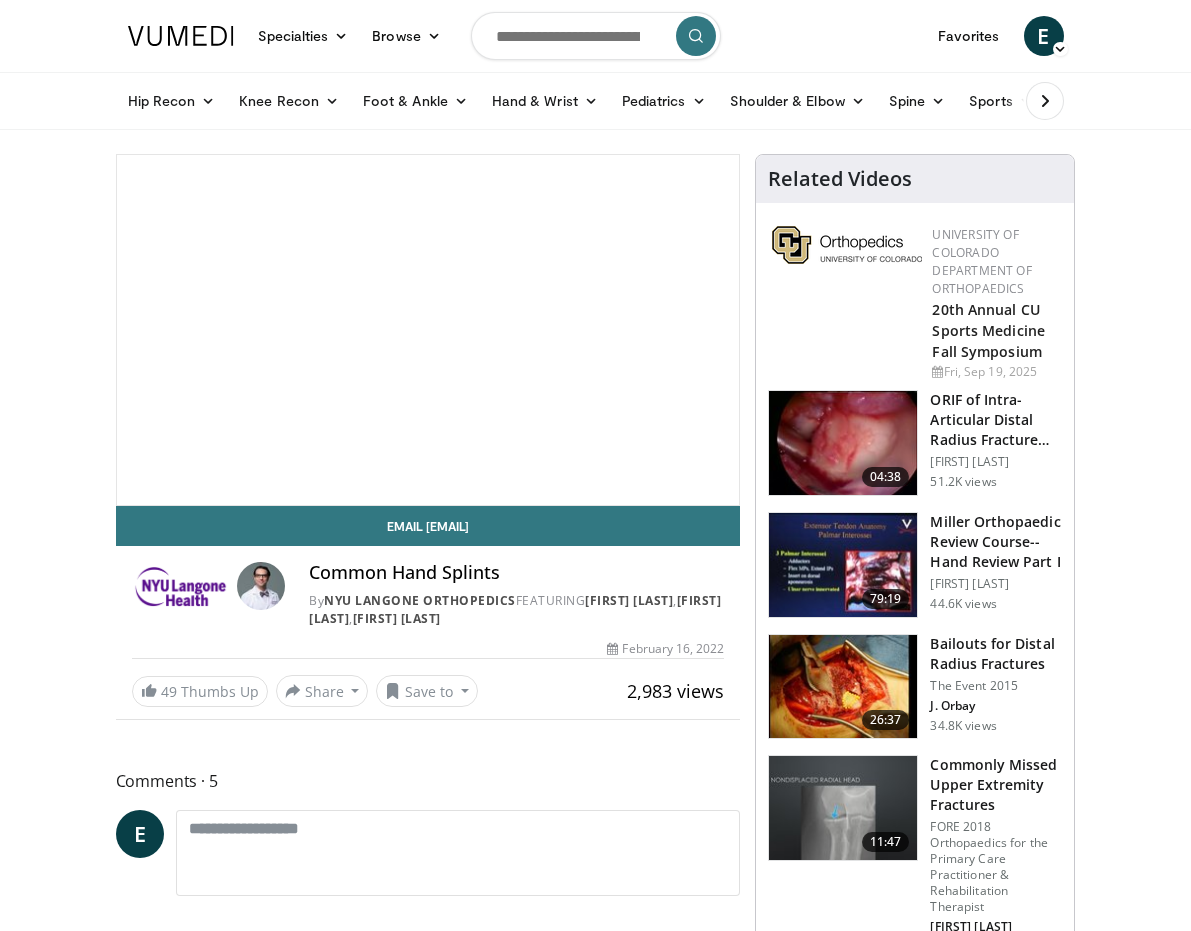 scroll, scrollTop: 339, scrollLeft: 0, axis: vertical 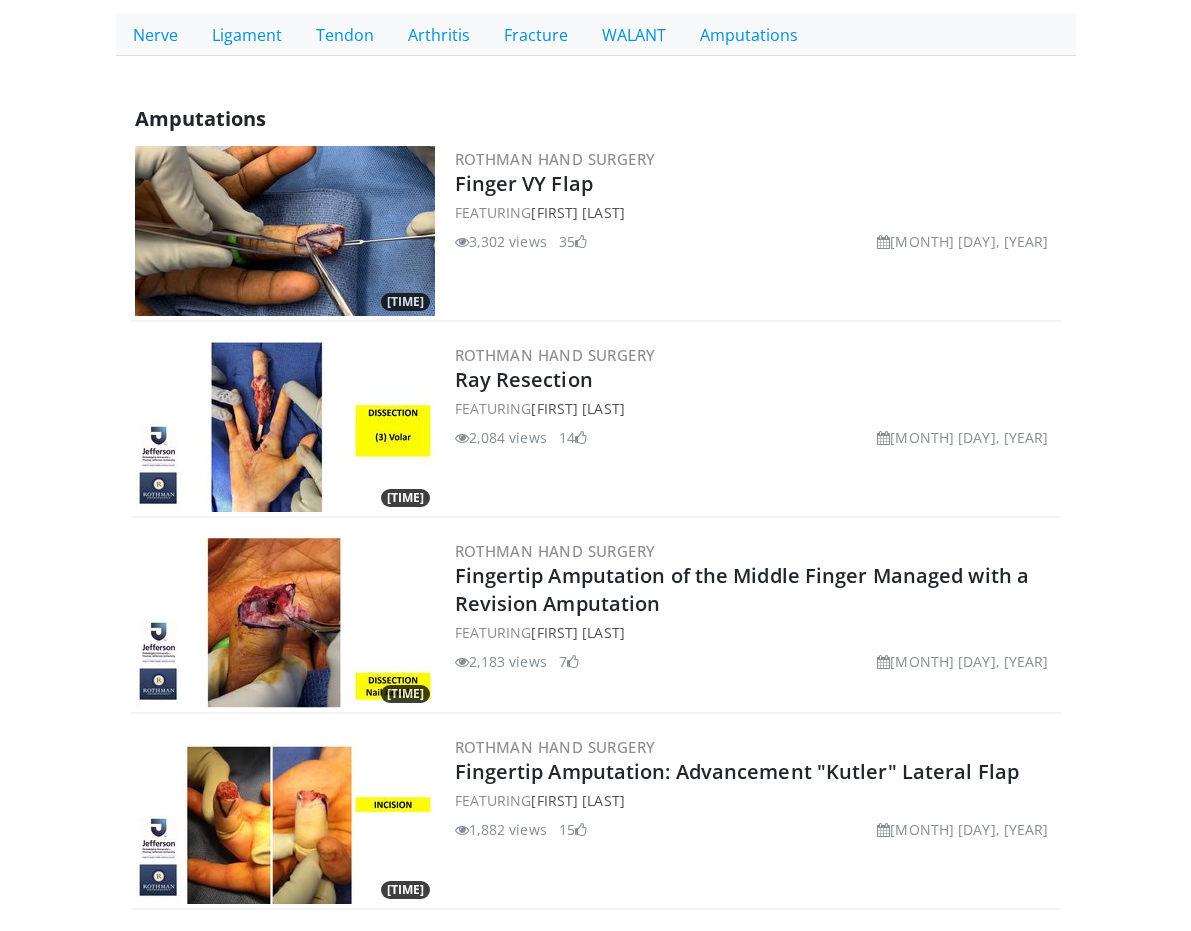 click at bounding box center (285, 623) 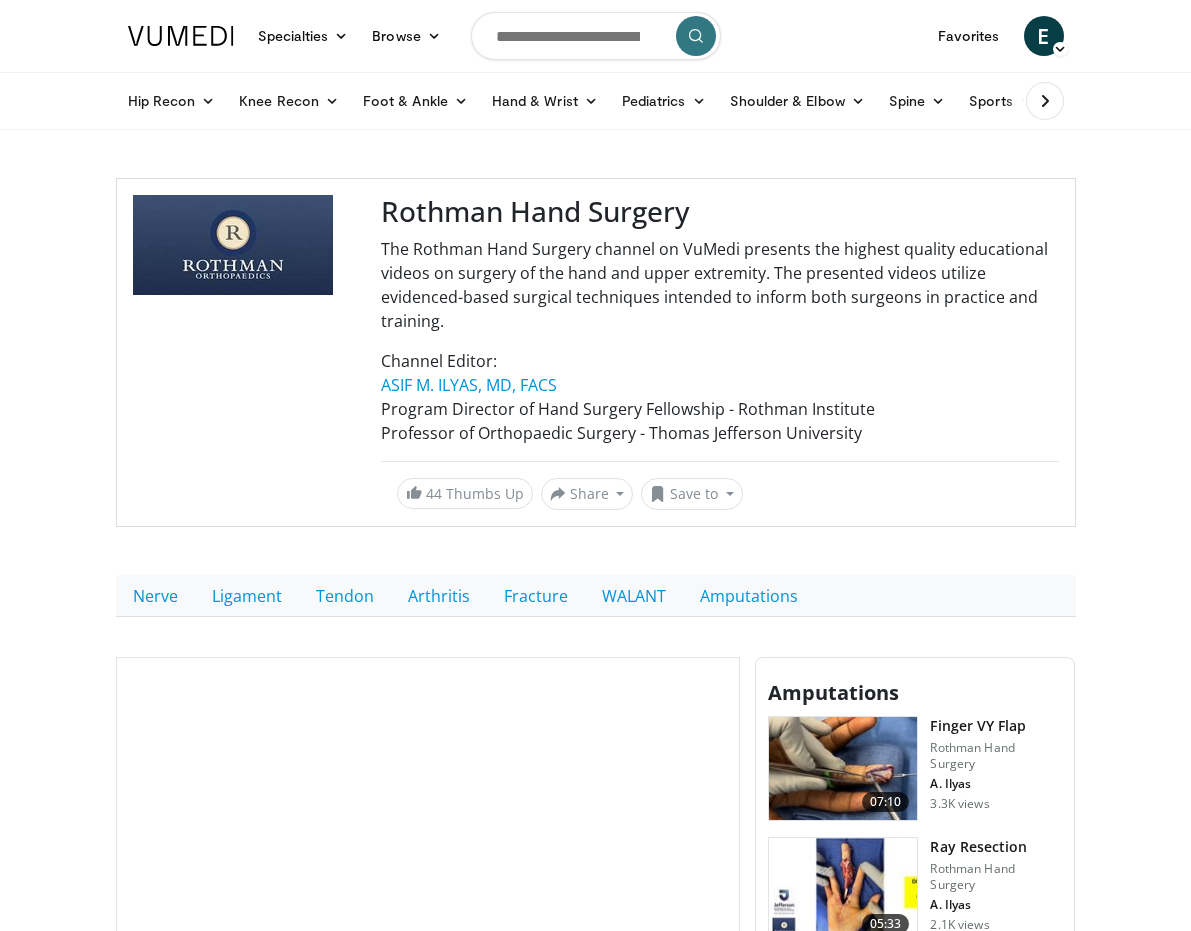 scroll, scrollTop: 0, scrollLeft: 0, axis: both 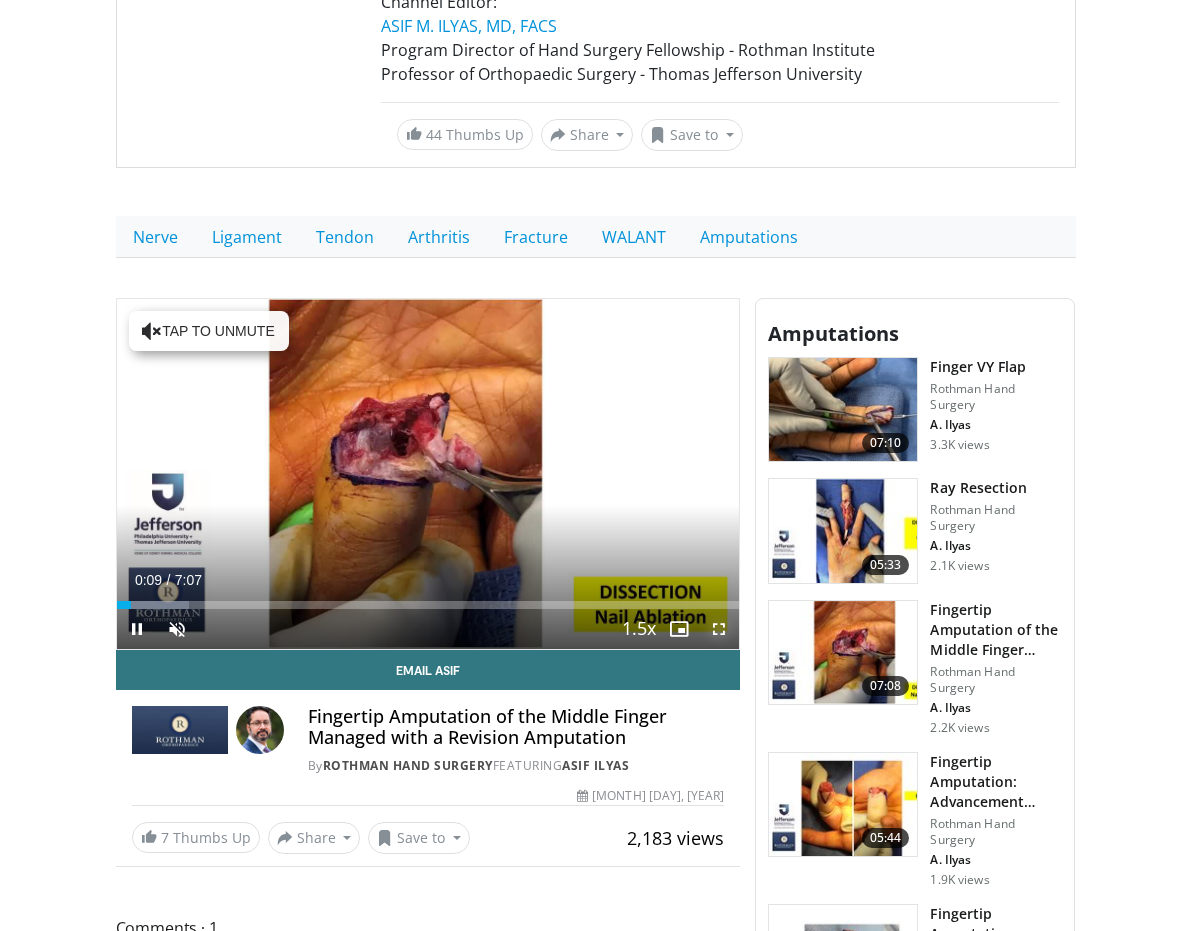click at bounding box center [719, 629] 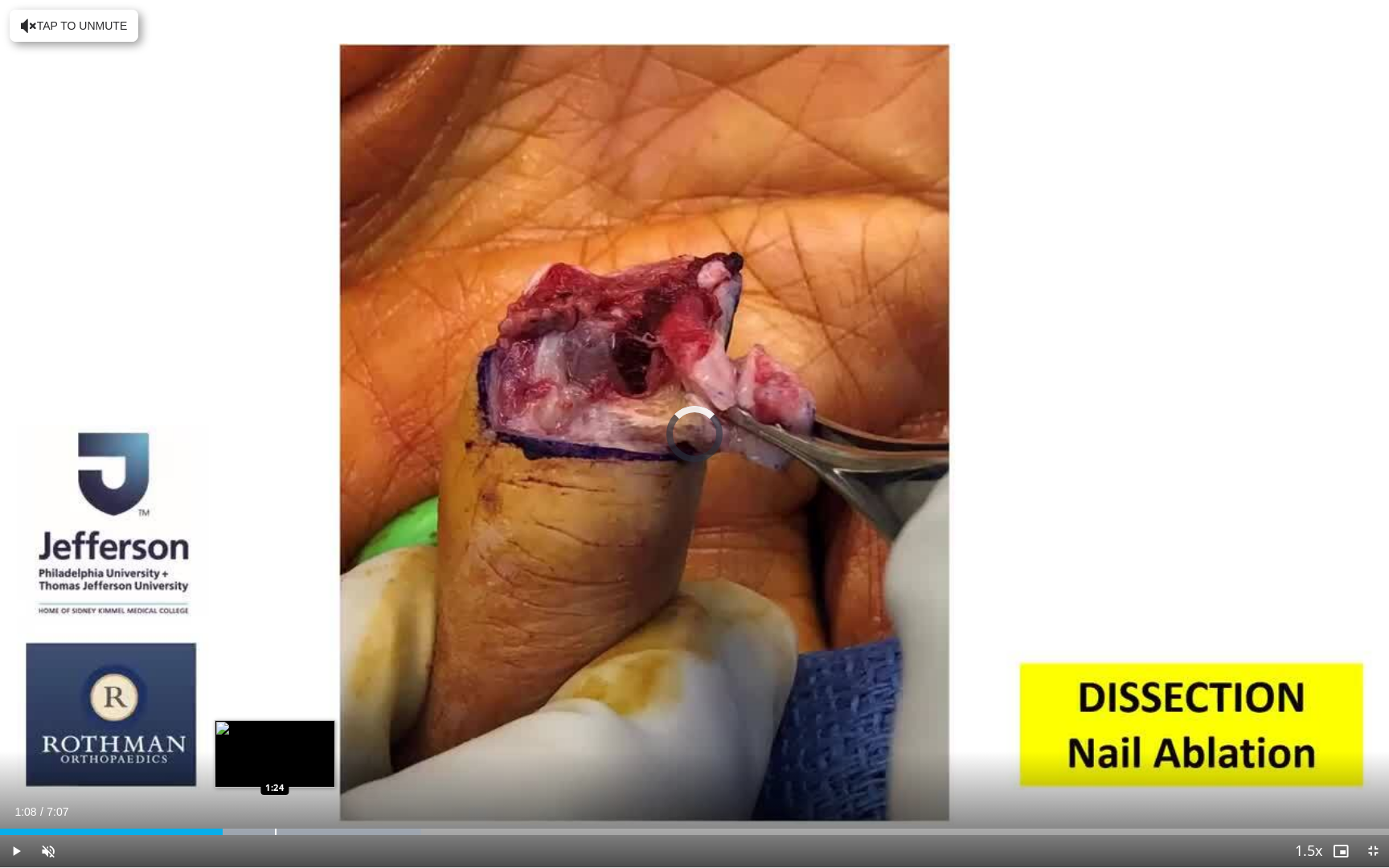 click at bounding box center [276, 832] 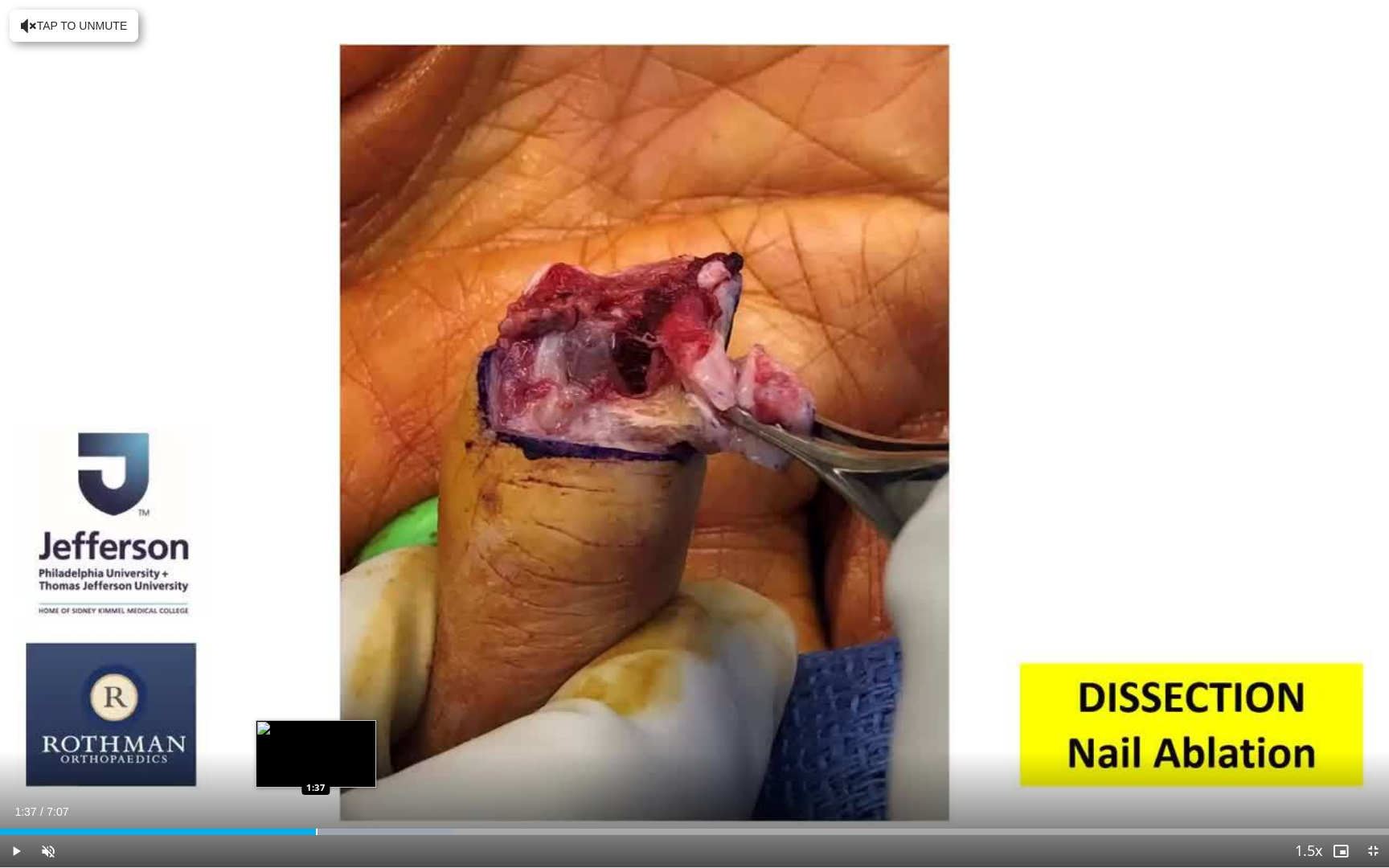 click at bounding box center (317, 832) 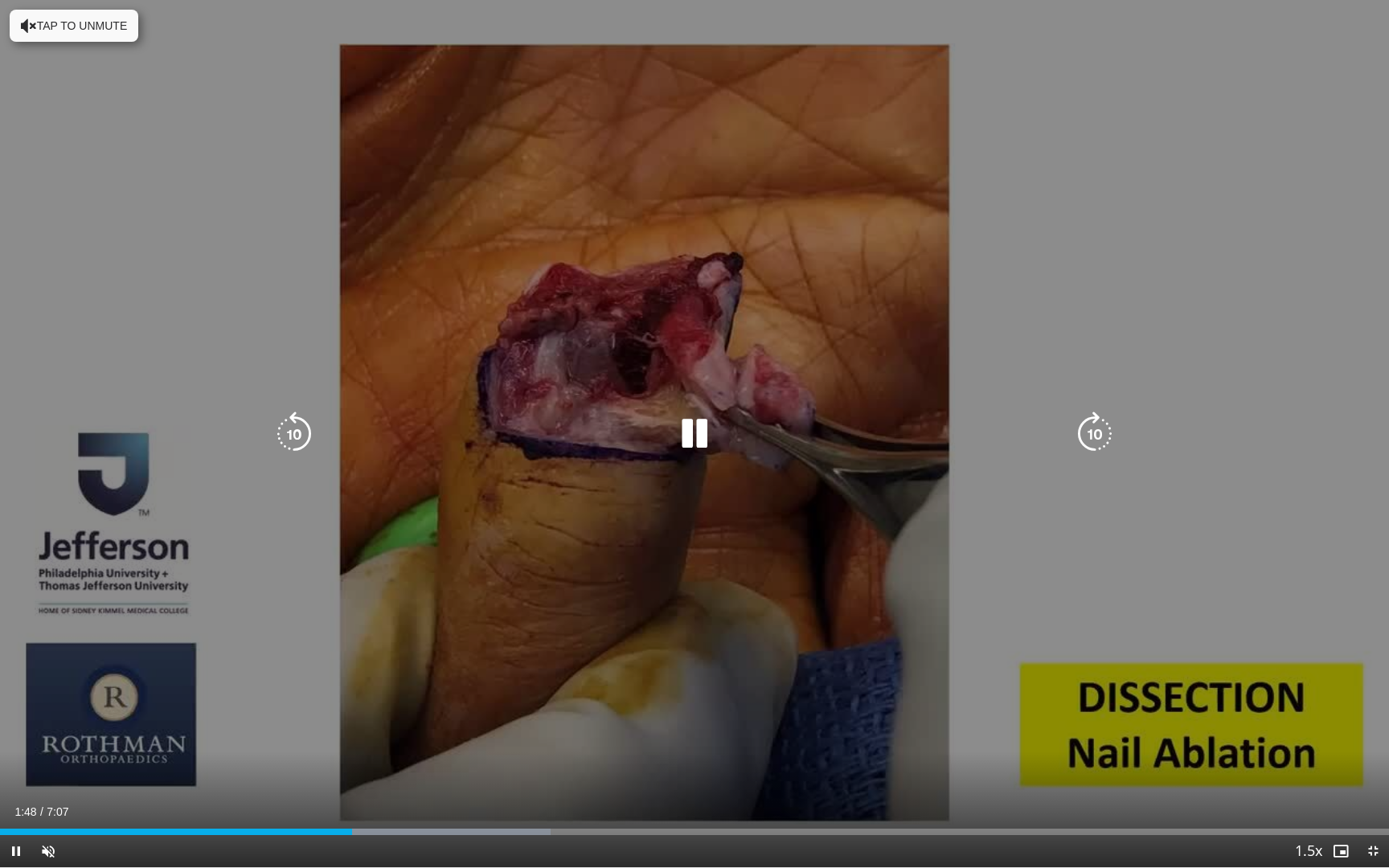 click on "1:48" at bounding box center [176, 832] 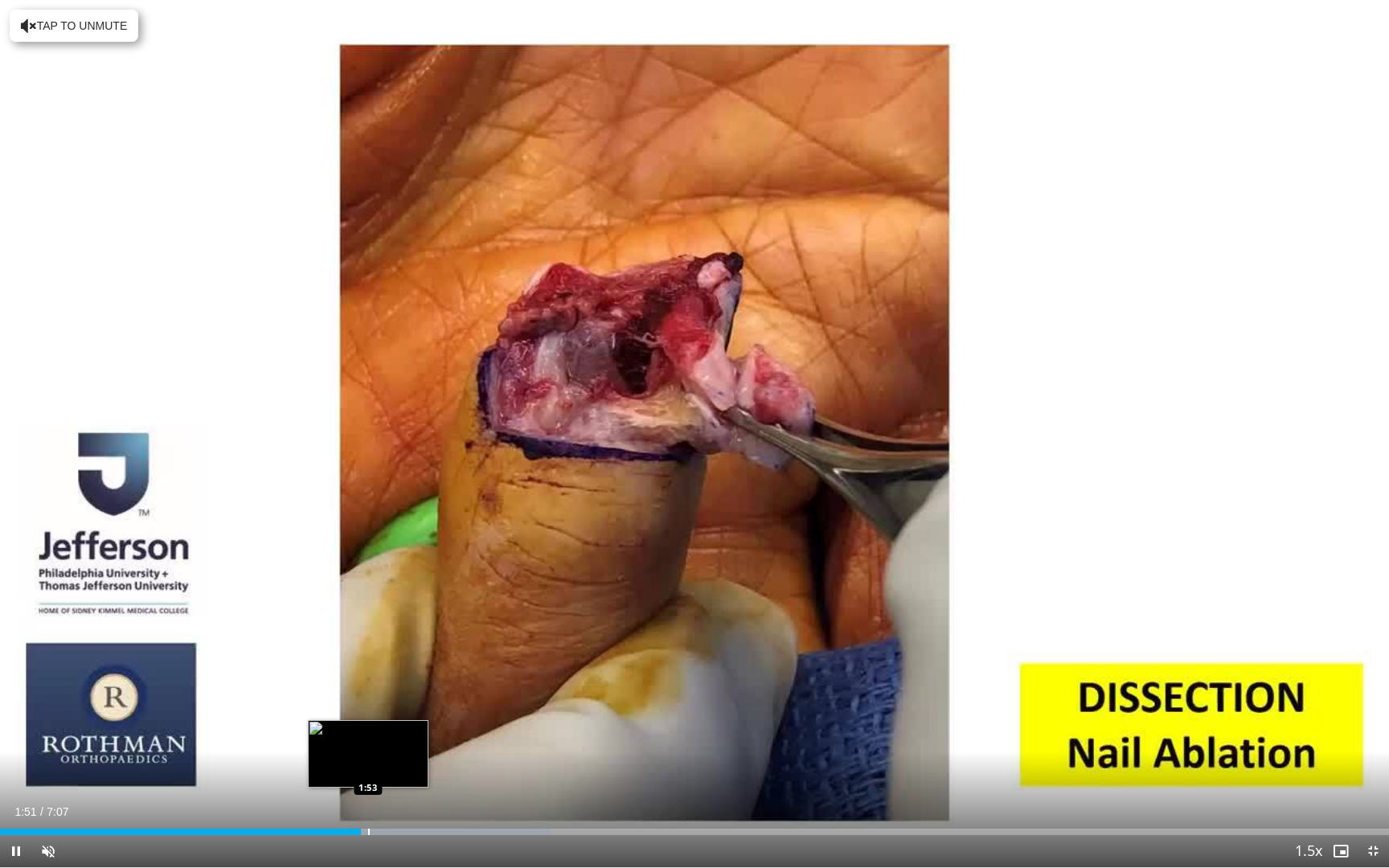 click on "Loaded :  39.65% 1:51 1:53" at bounding box center [694, 827] 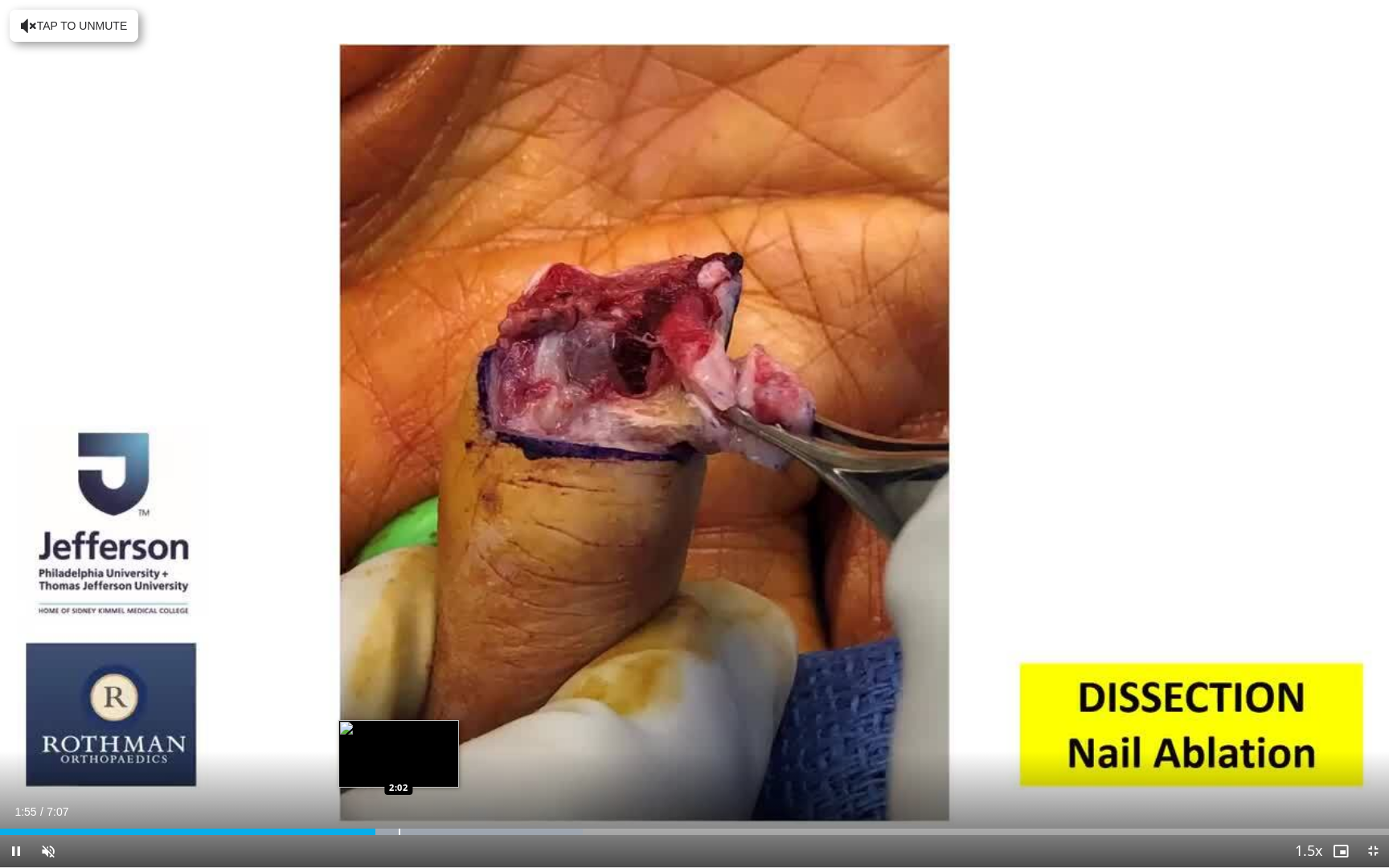 click at bounding box center (399, 832) 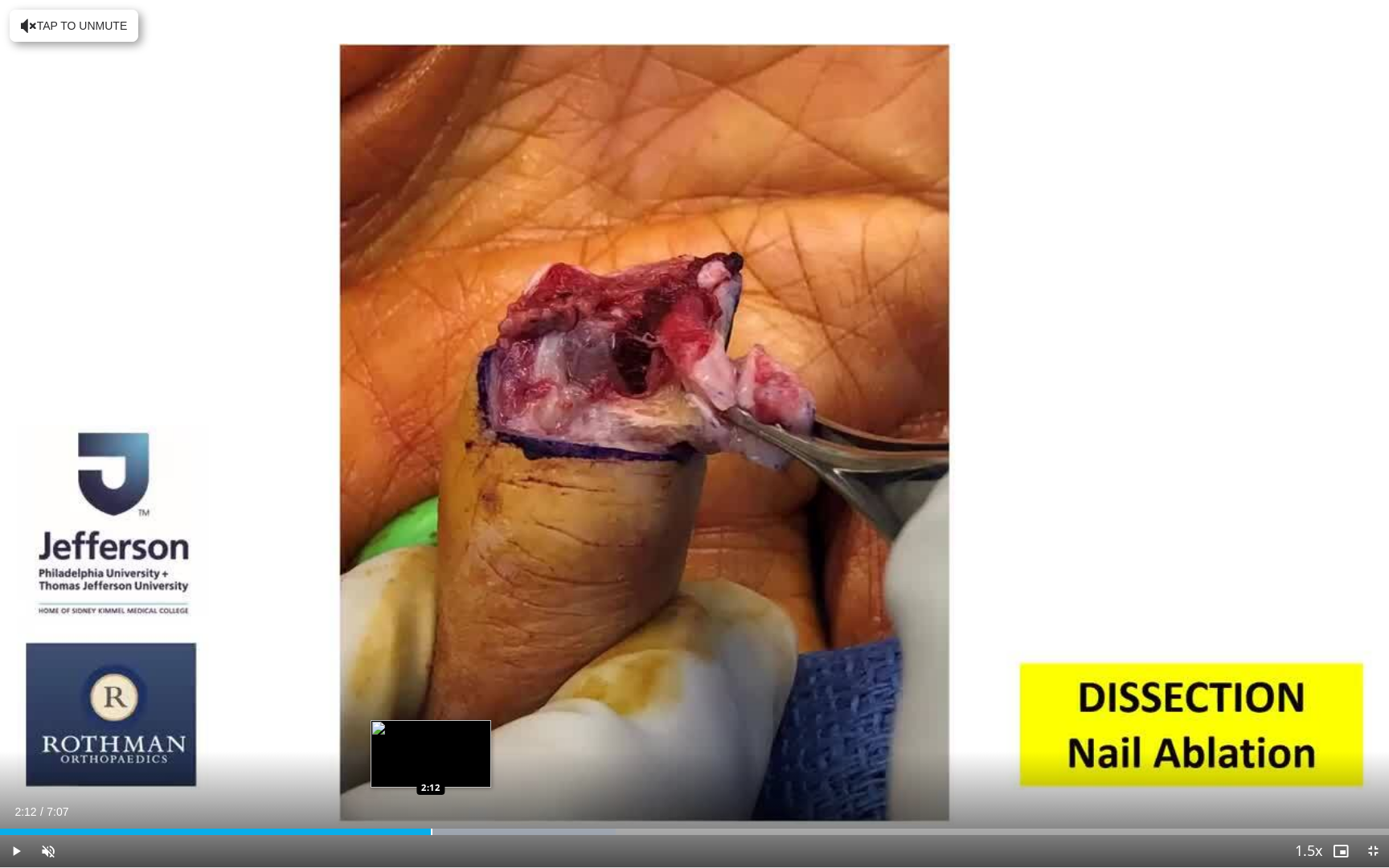 click at bounding box center (432, 832) 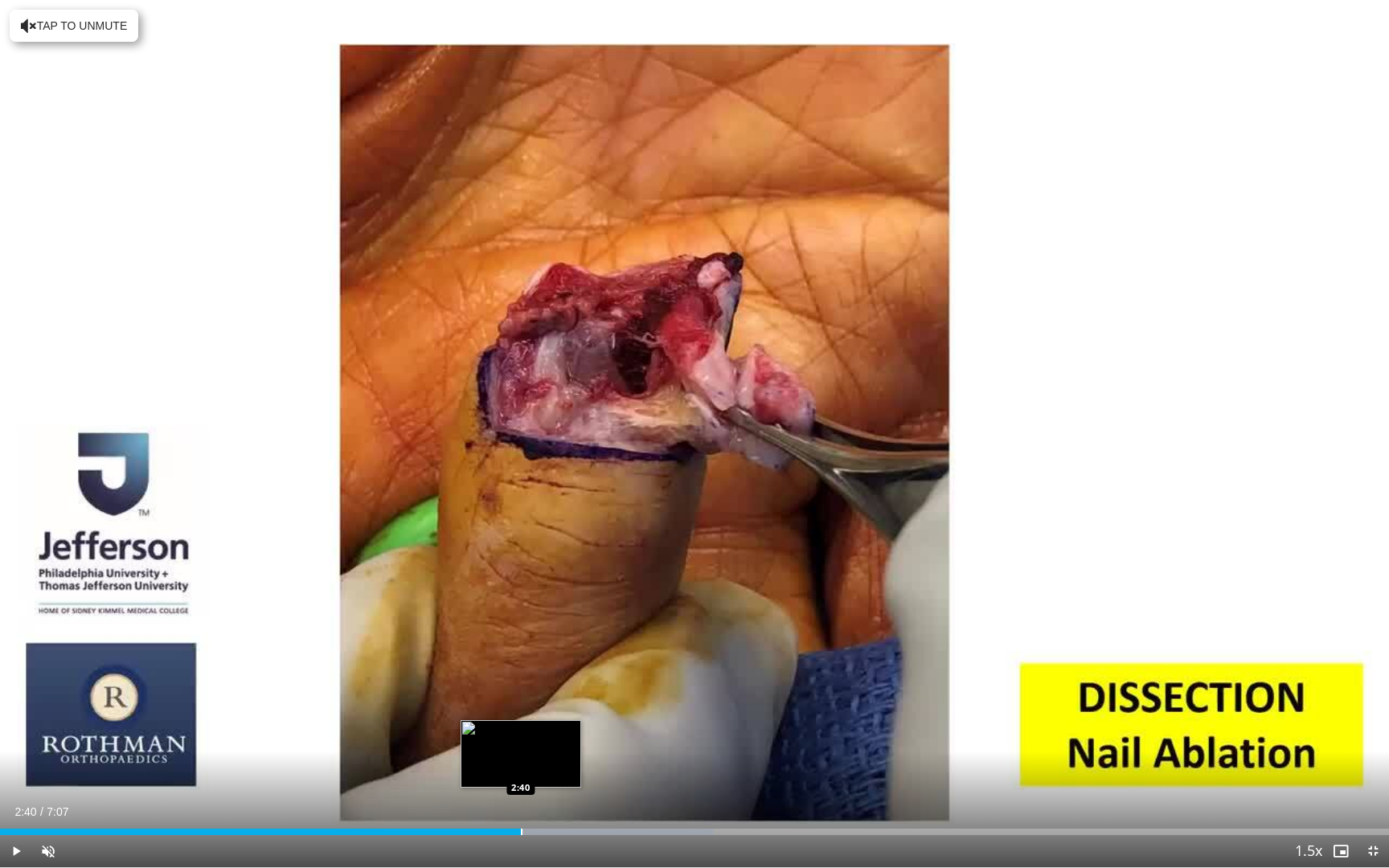 click at bounding box center (522, 832) 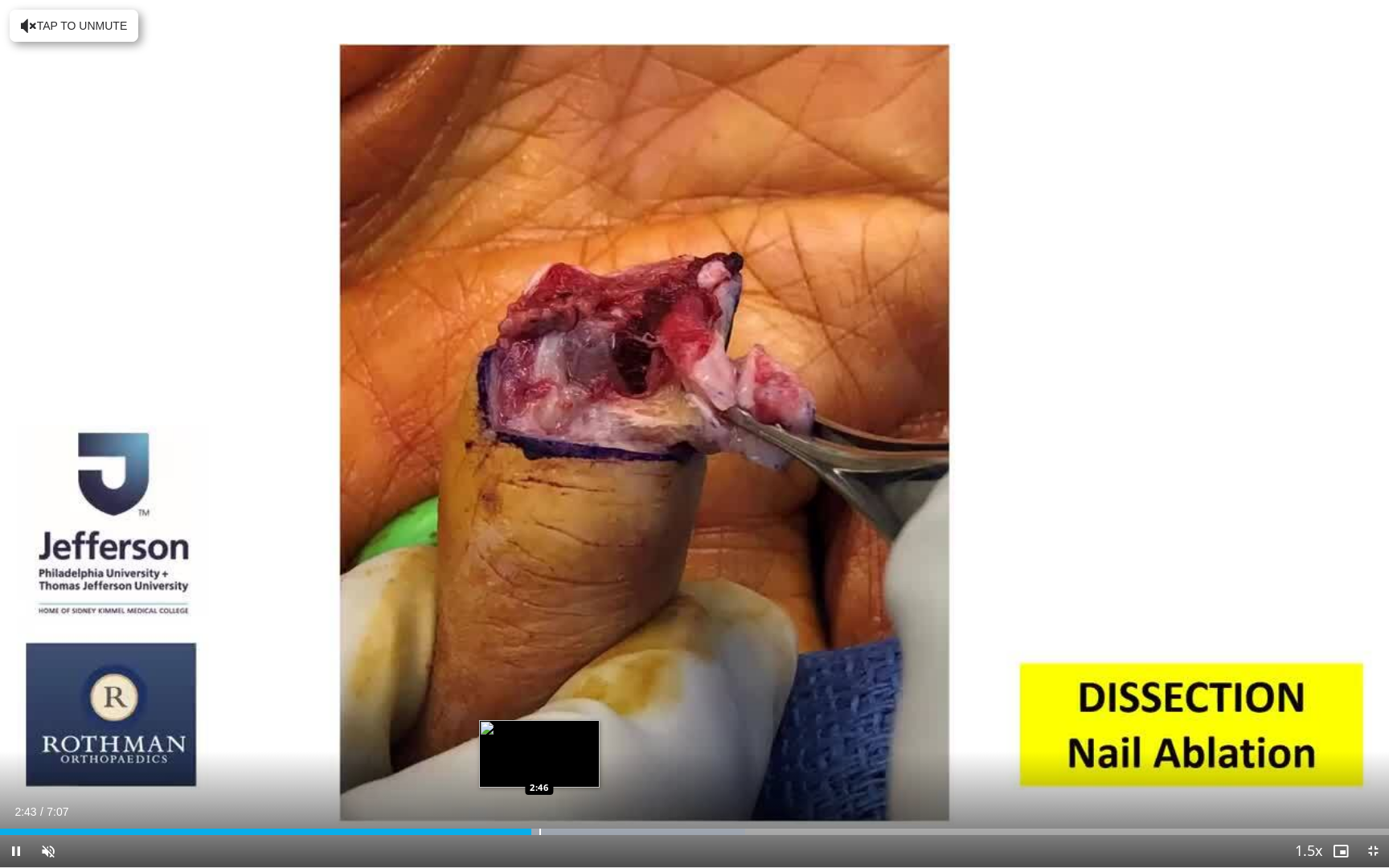 click at bounding box center [540, 832] 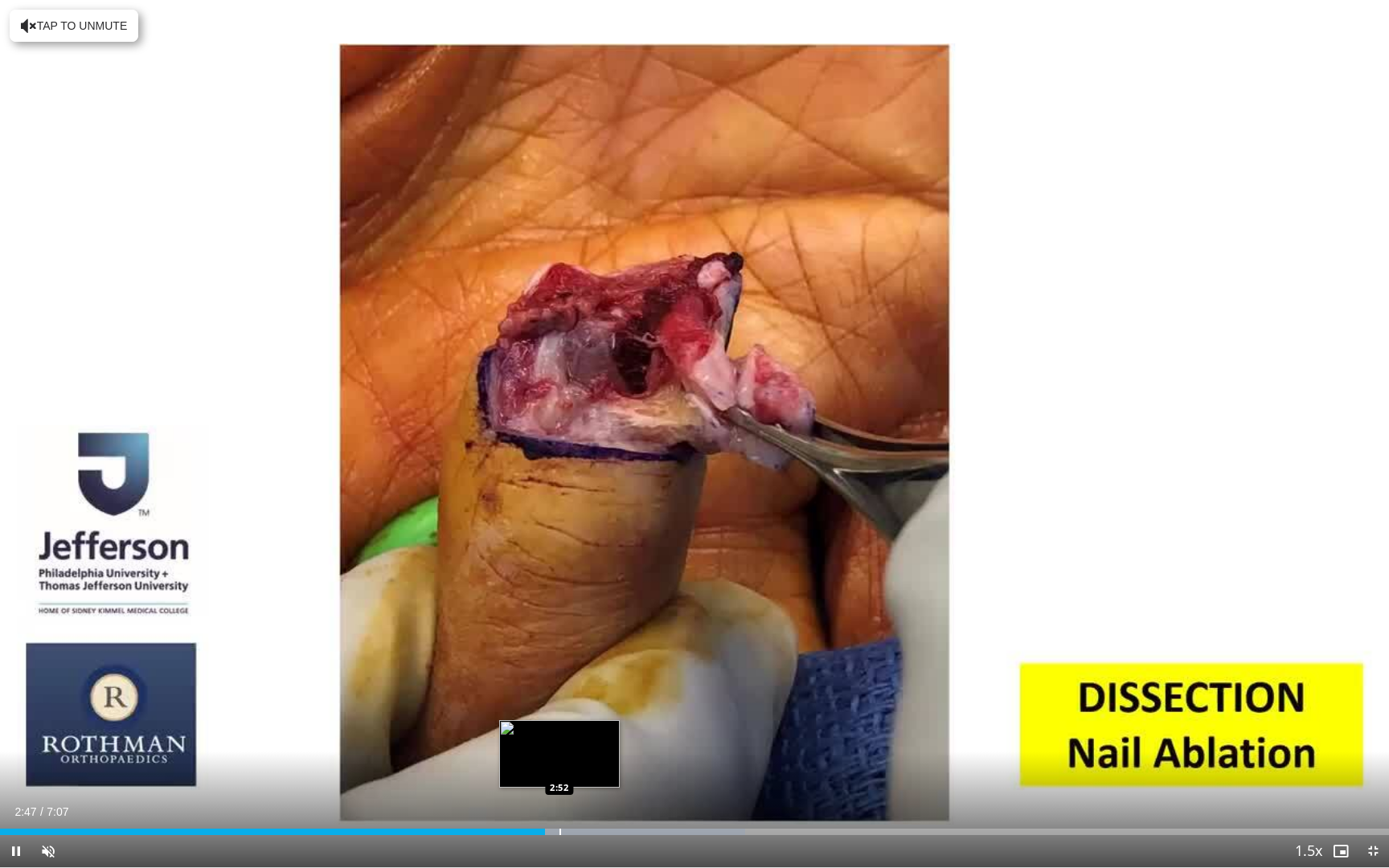 click on "Loaded :  53.64% 2:47 2:52" at bounding box center [694, 827] 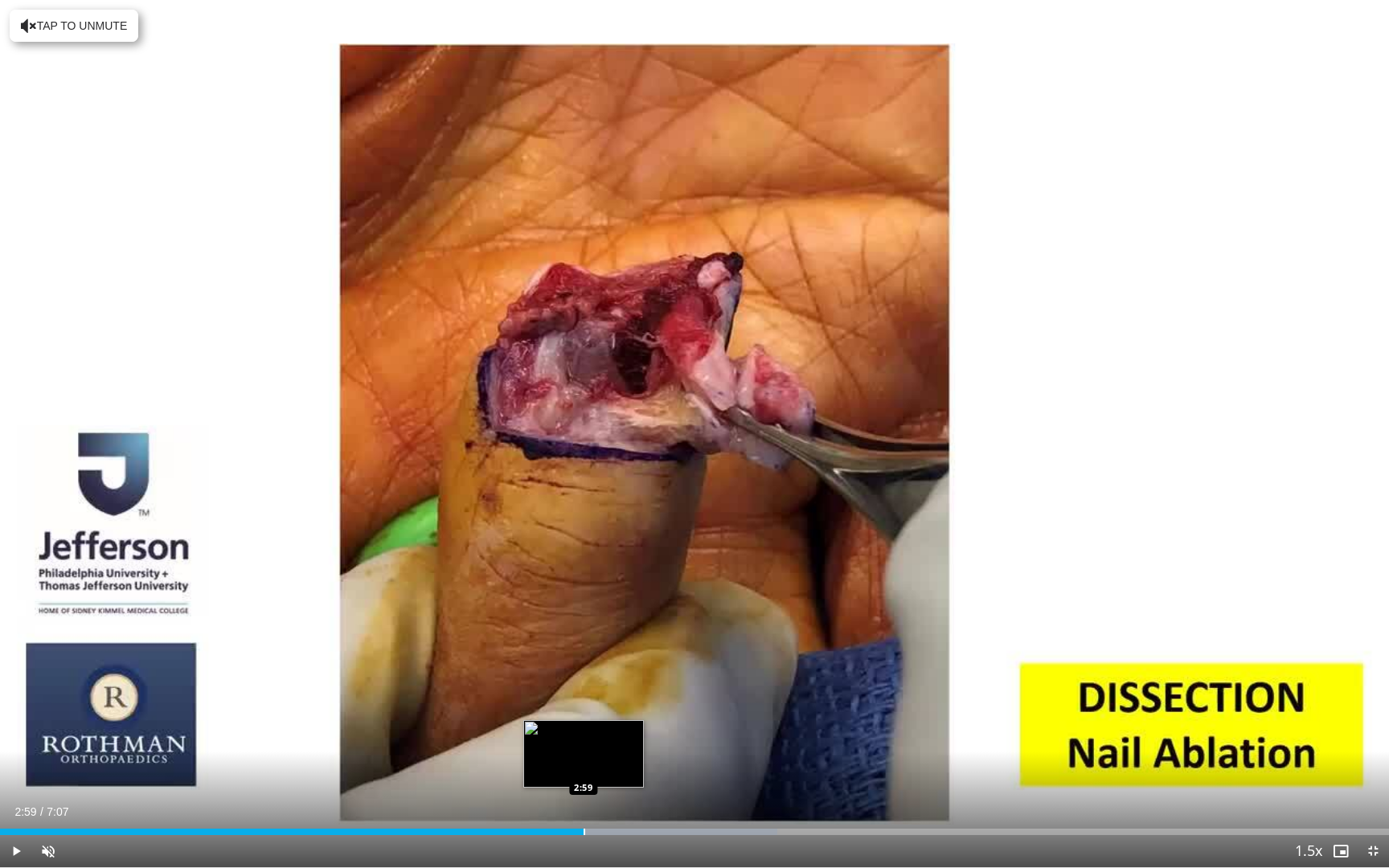 click at bounding box center [584, 832] 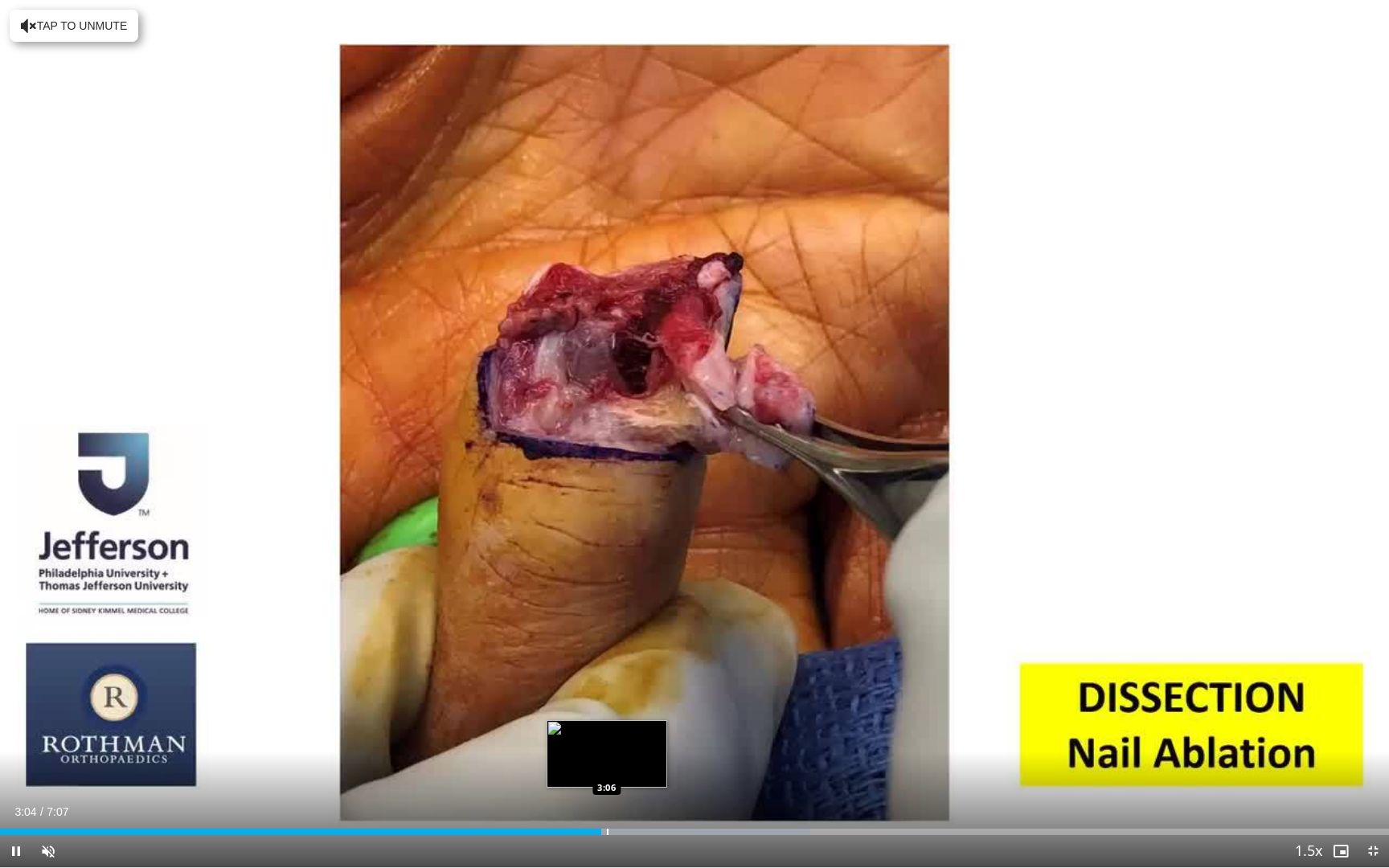 click at bounding box center (608, 832) 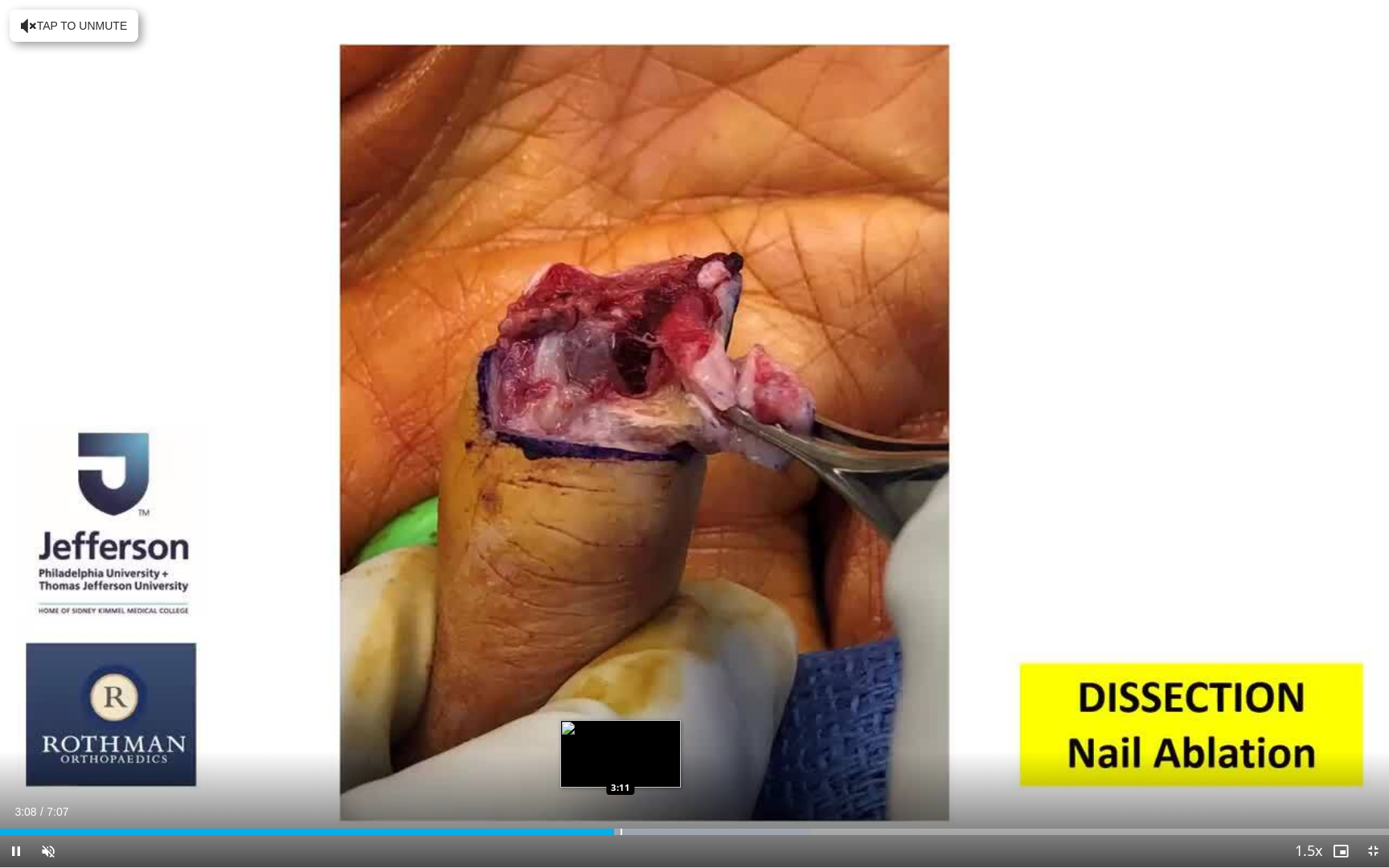 click at bounding box center (621, 832) 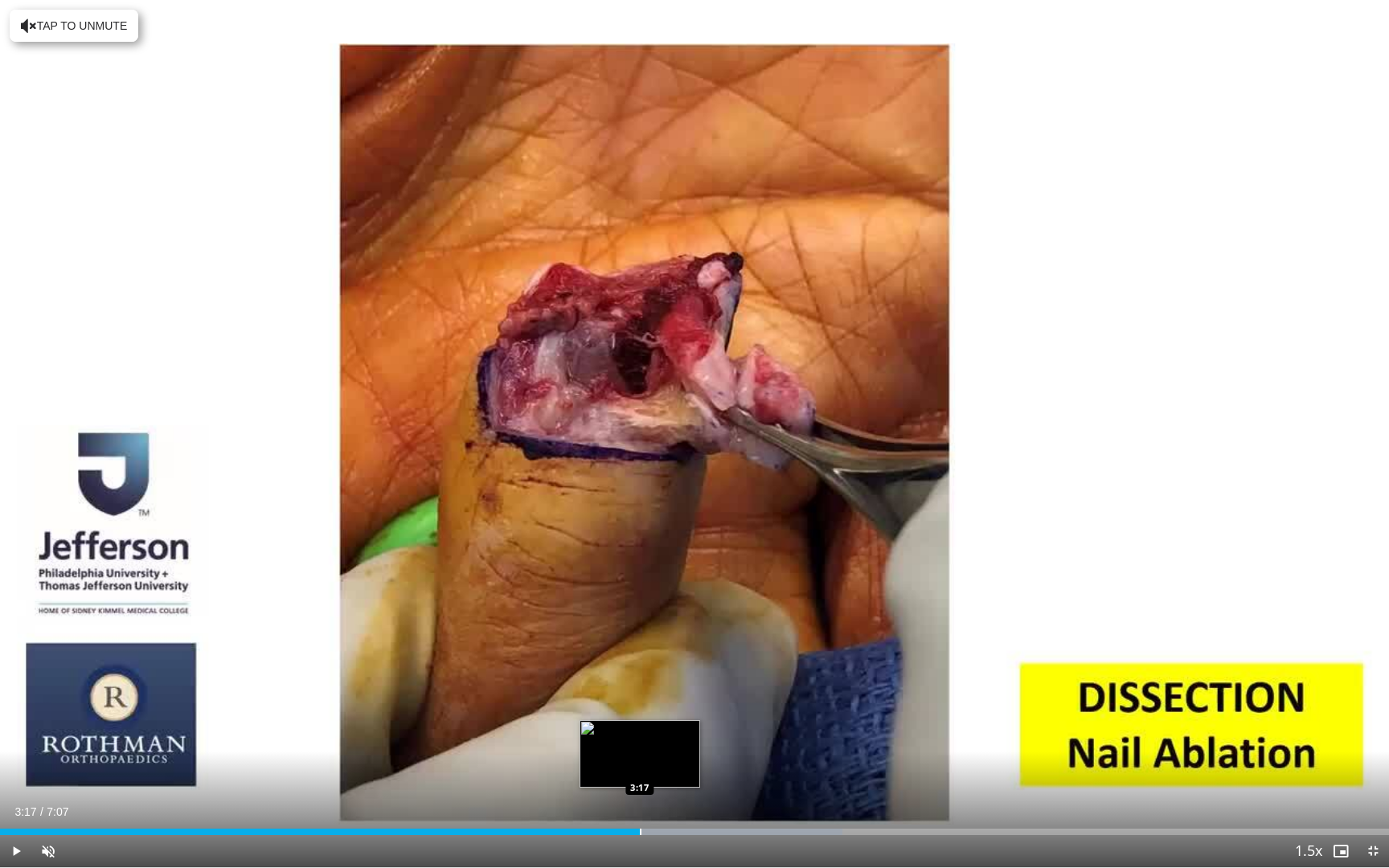 click at bounding box center (641, 832) 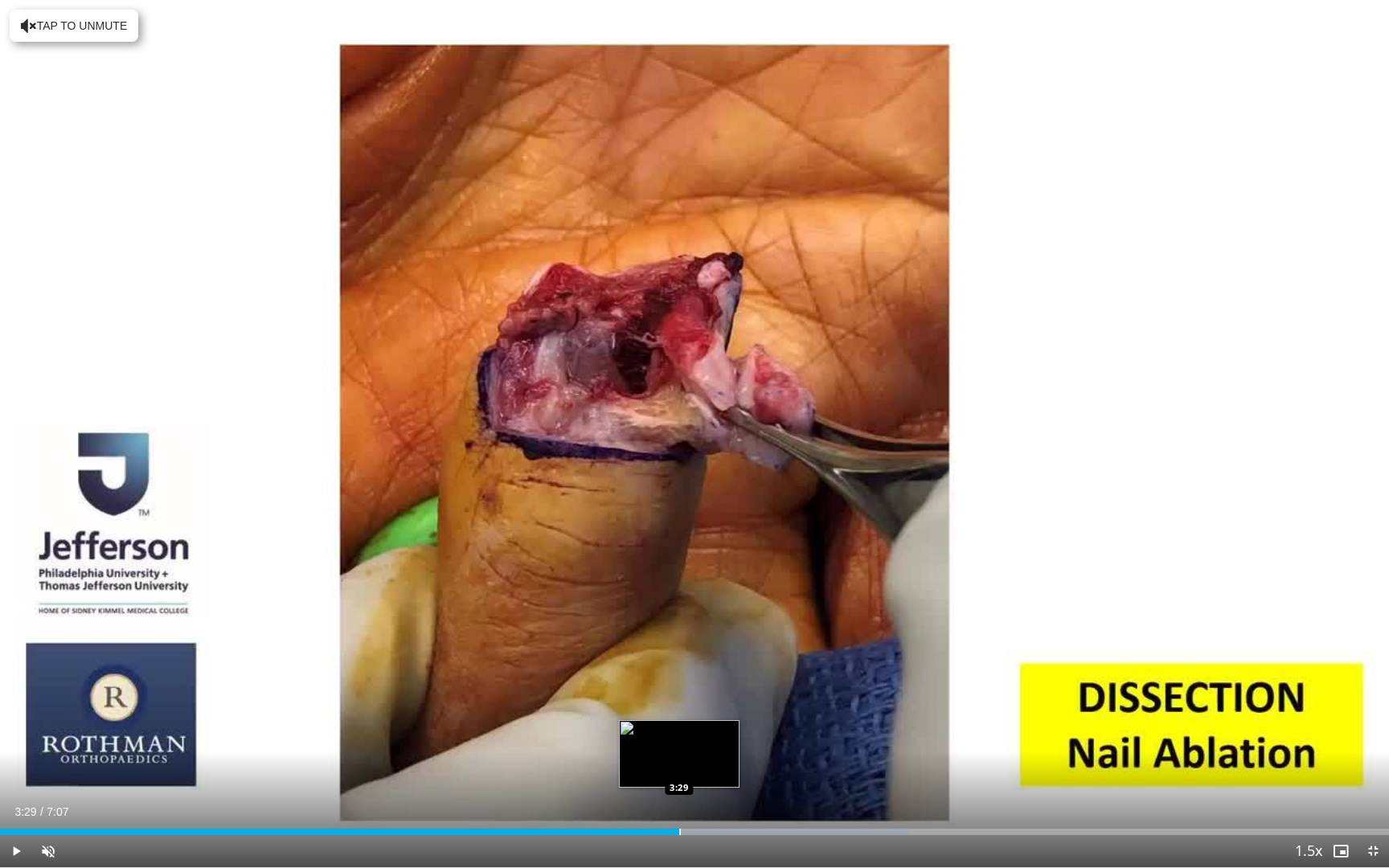 click at bounding box center (680, 832) 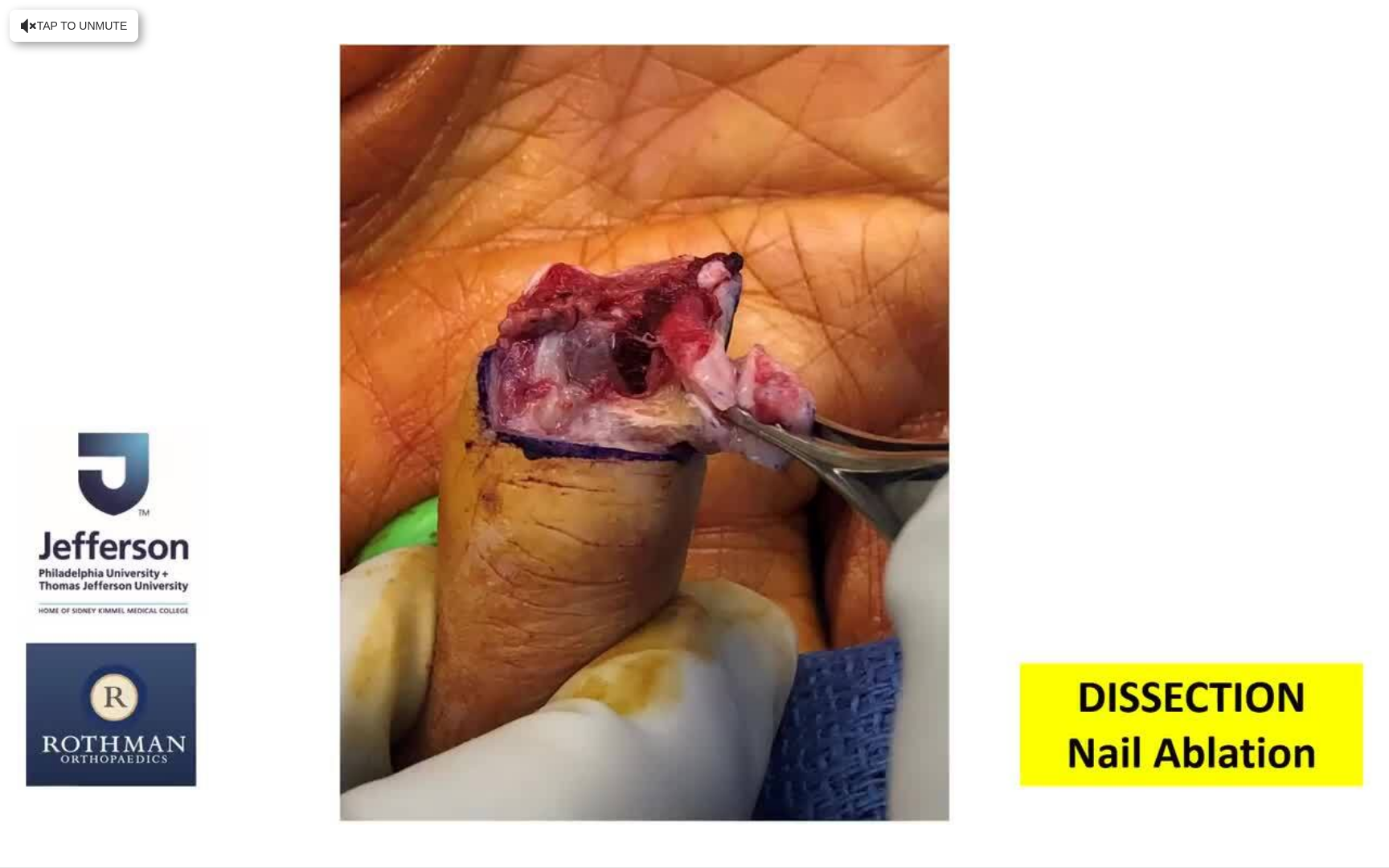 click on "10 seconds
Tap to unmute" at bounding box center (694, 433) 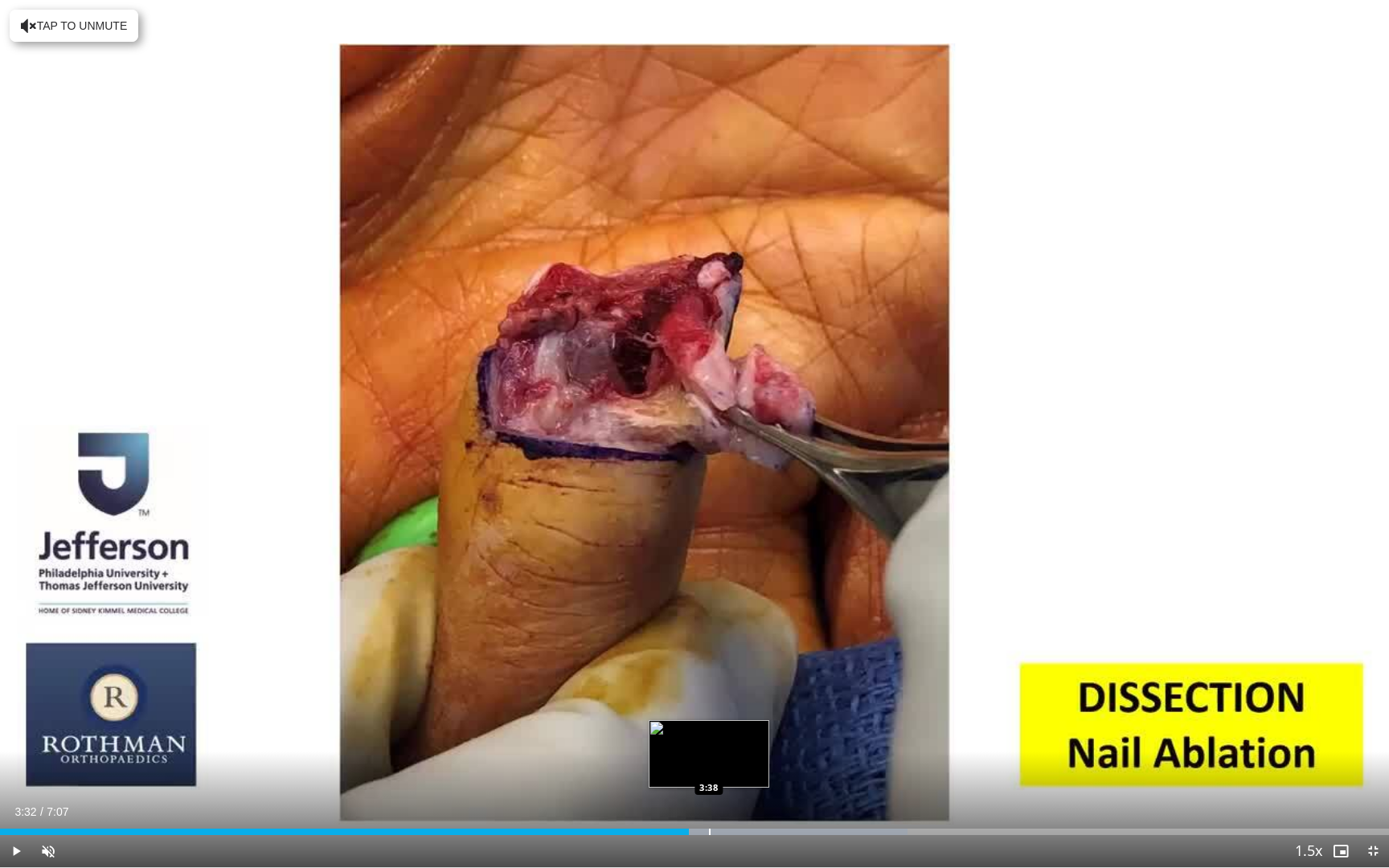 click on "Loaded :  65.31% 3:32 3:38" at bounding box center [694, 827] 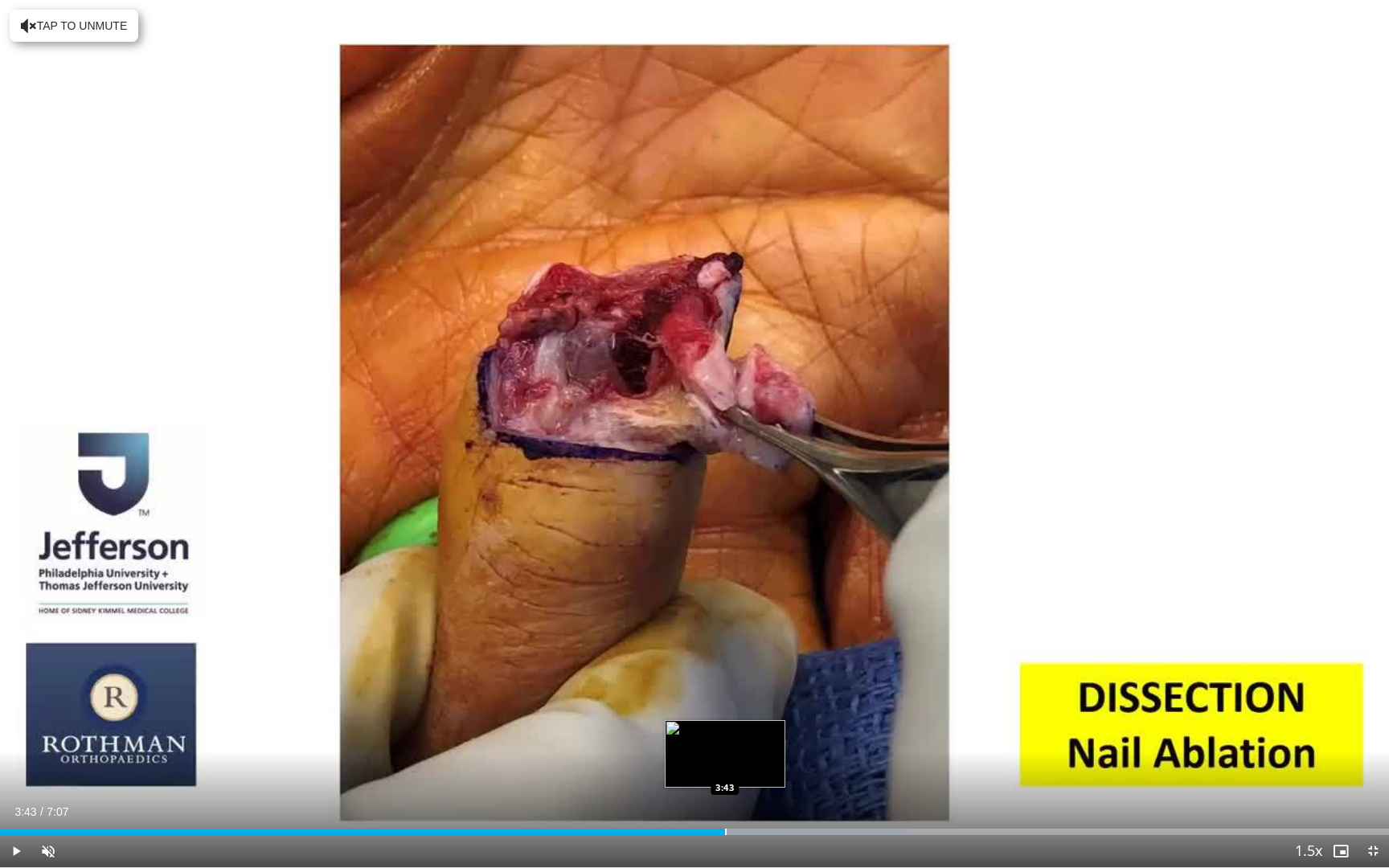 click at bounding box center (726, 832) 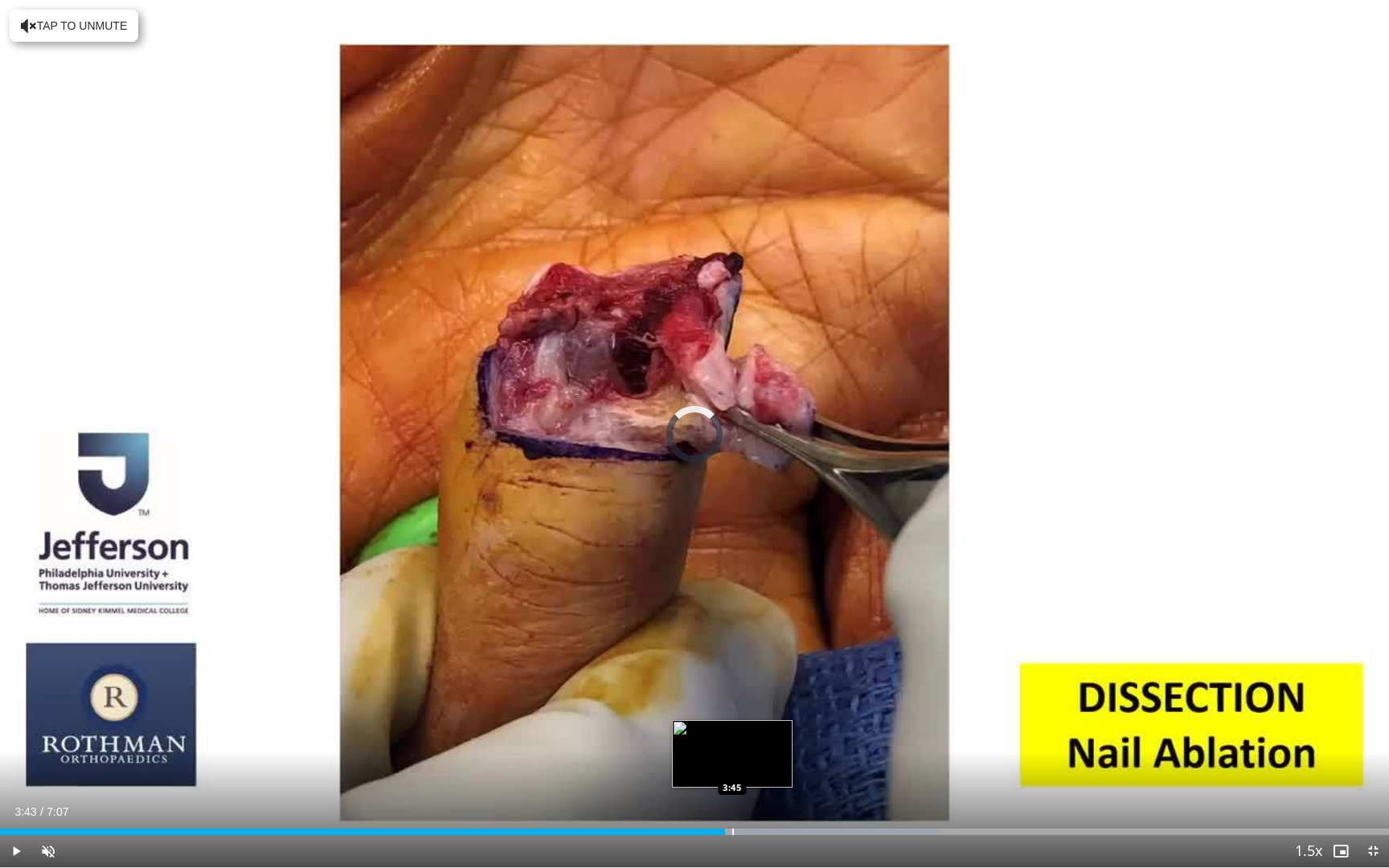 click at bounding box center (733, 832) 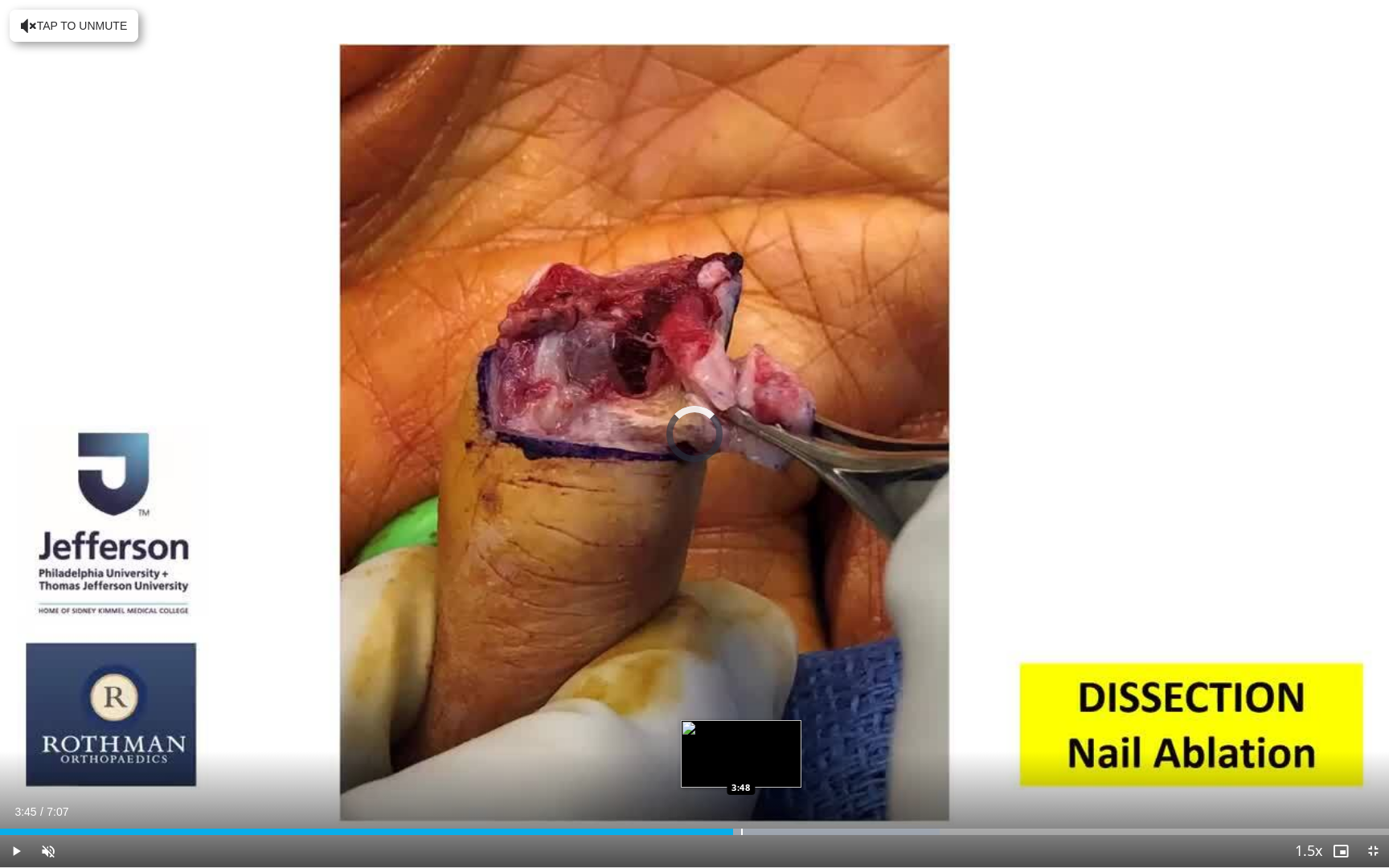 click at bounding box center [742, 832] 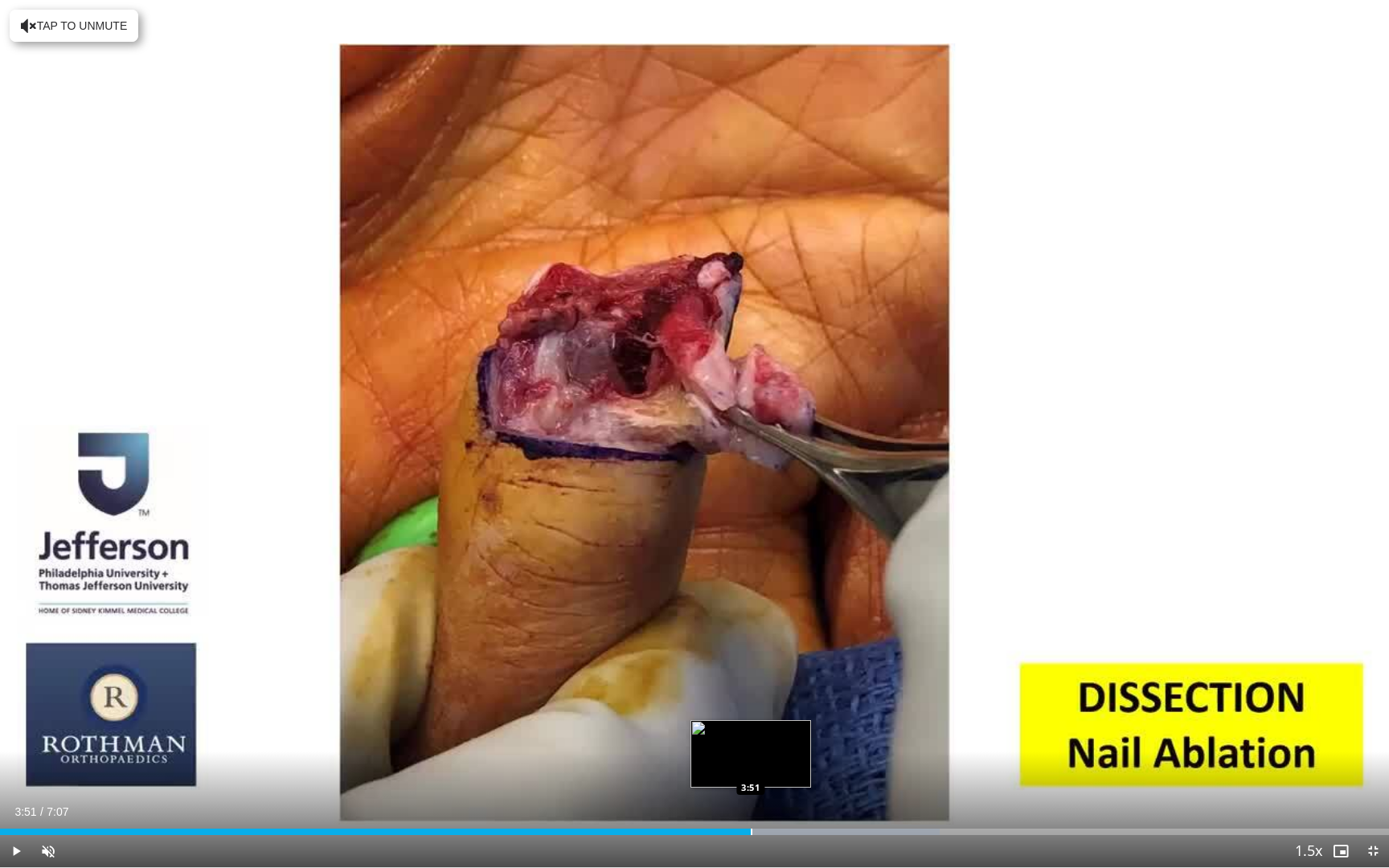 click at bounding box center [752, 832] 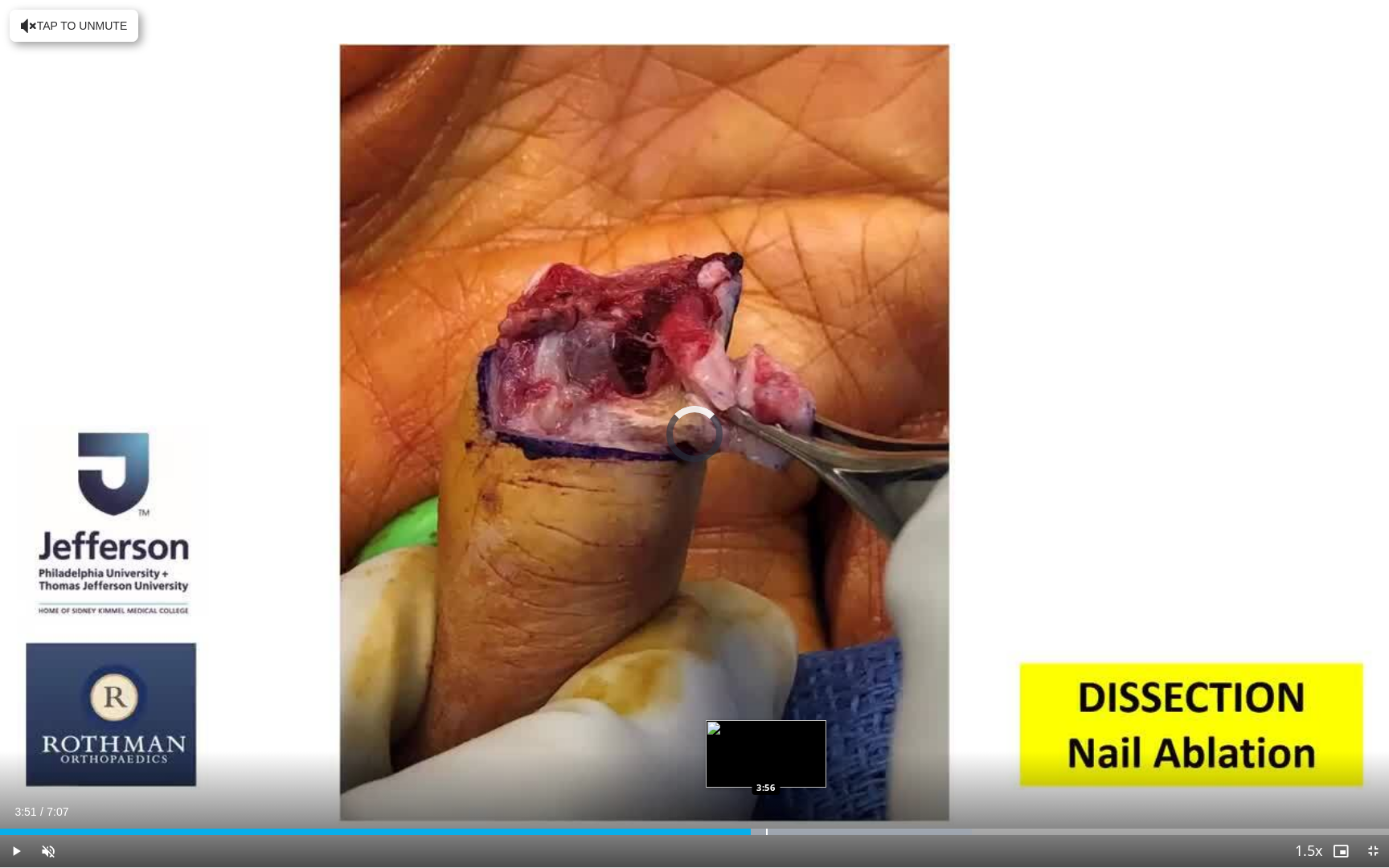 click at bounding box center [767, 832] 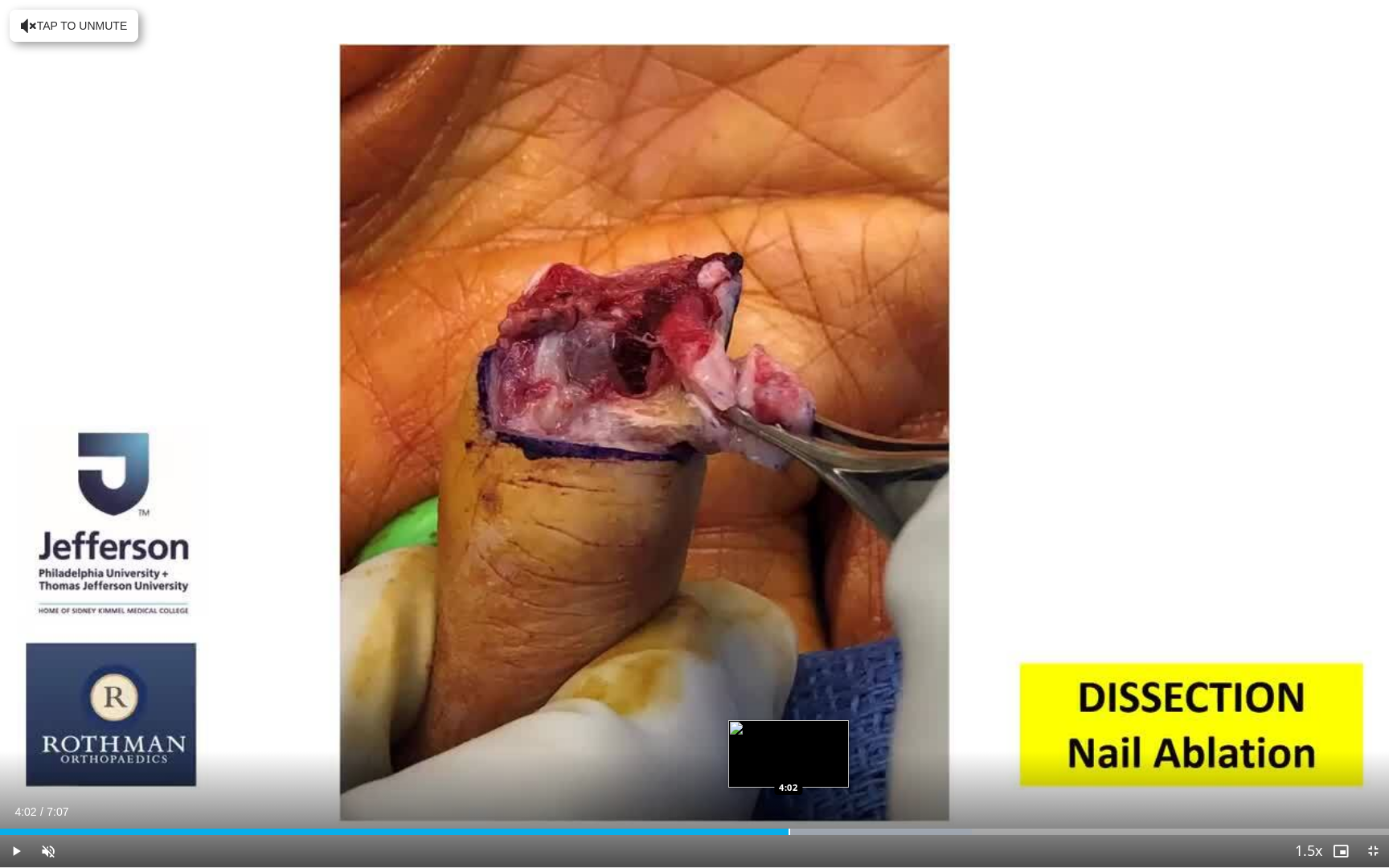 click at bounding box center [789, 832] 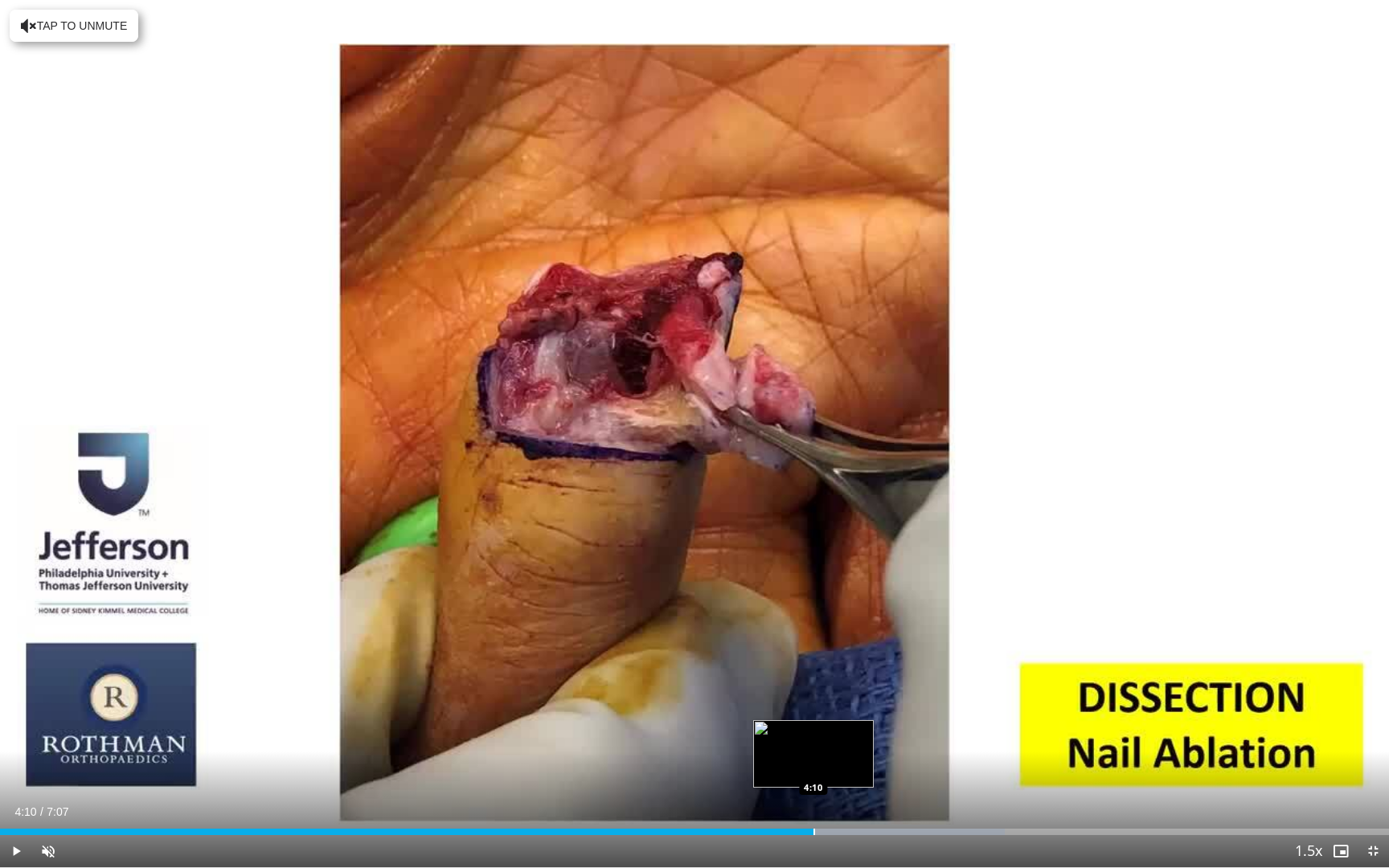 click at bounding box center [814, 832] 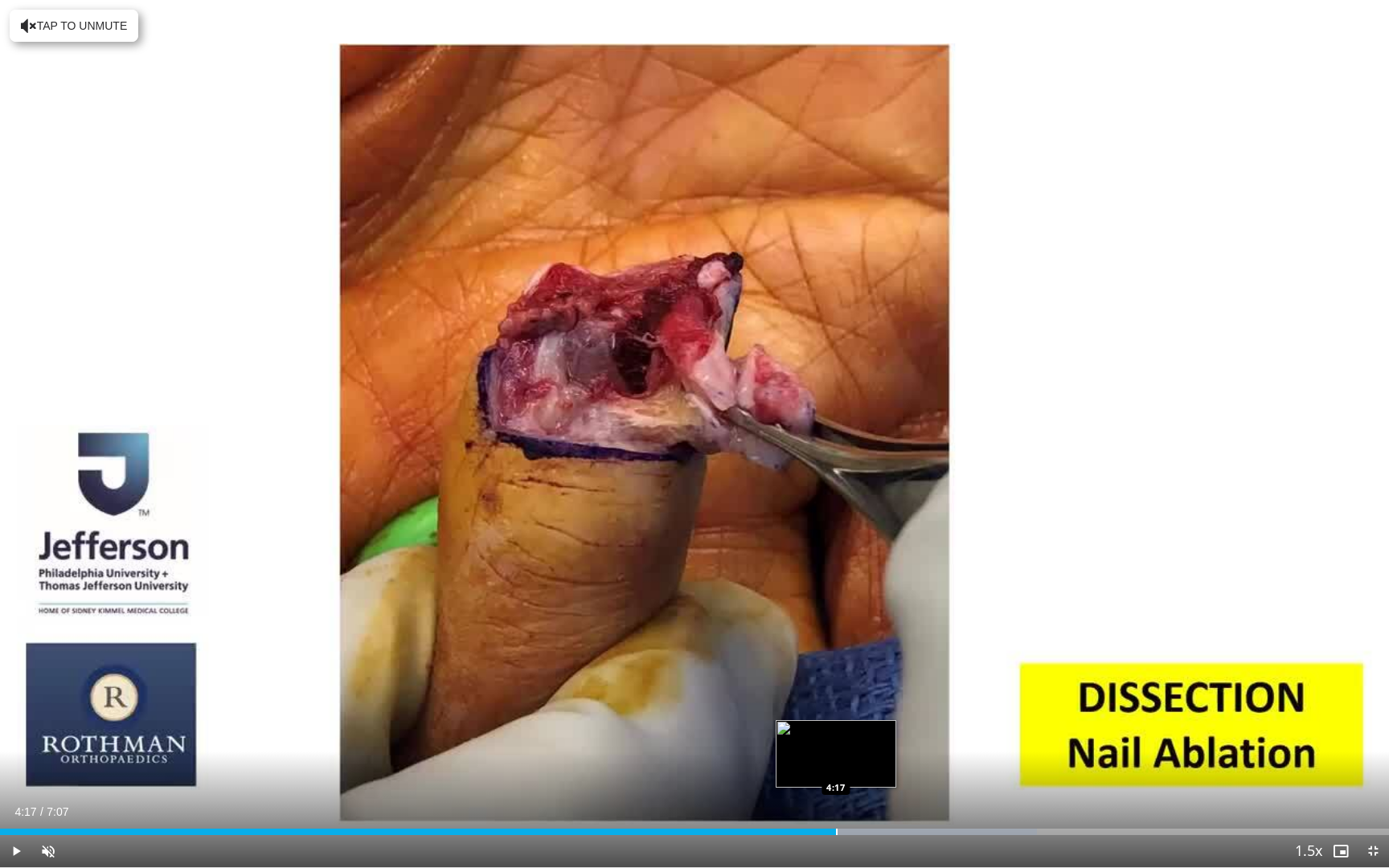 click at bounding box center [837, 832] 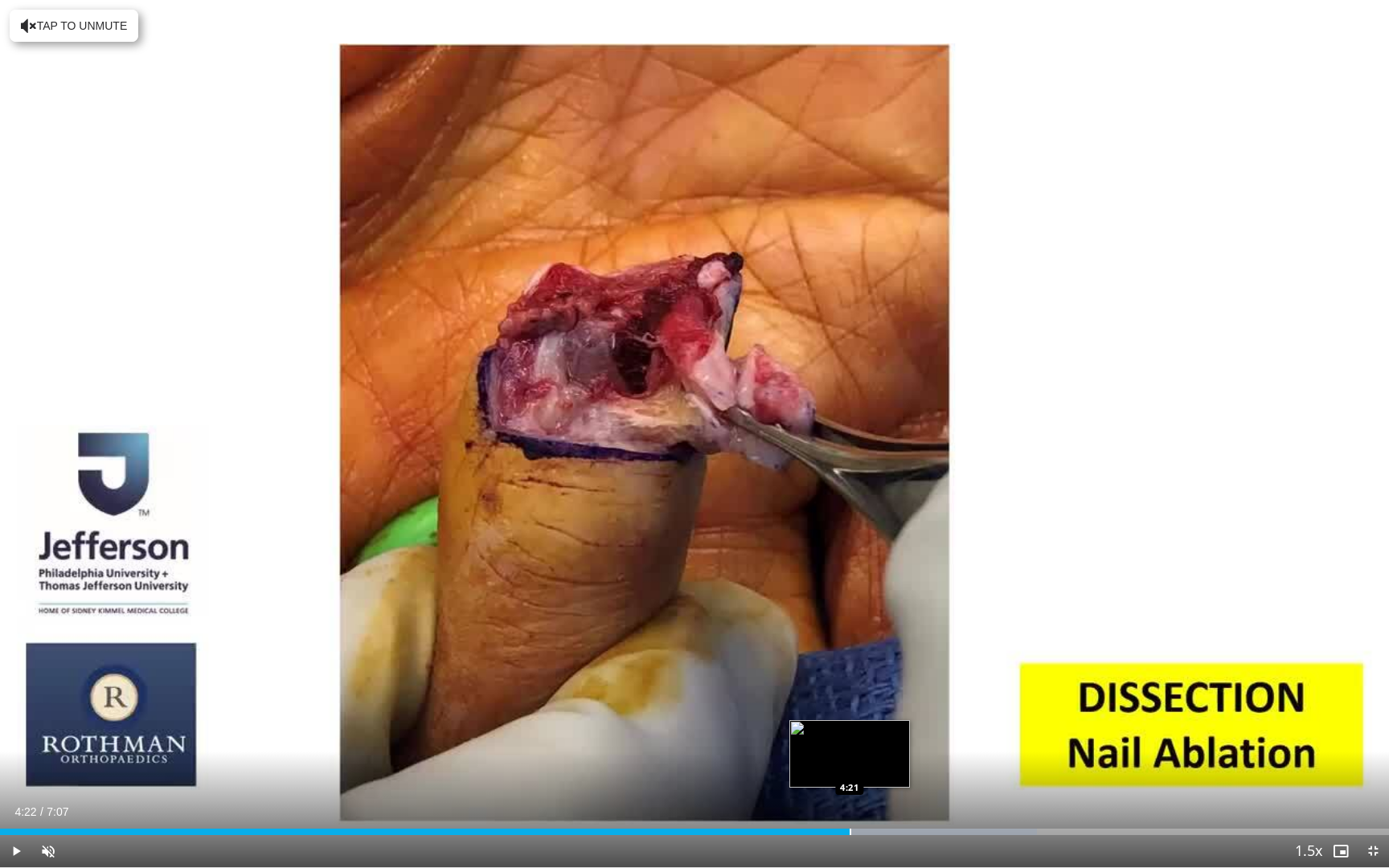 click at bounding box center (850, 832) 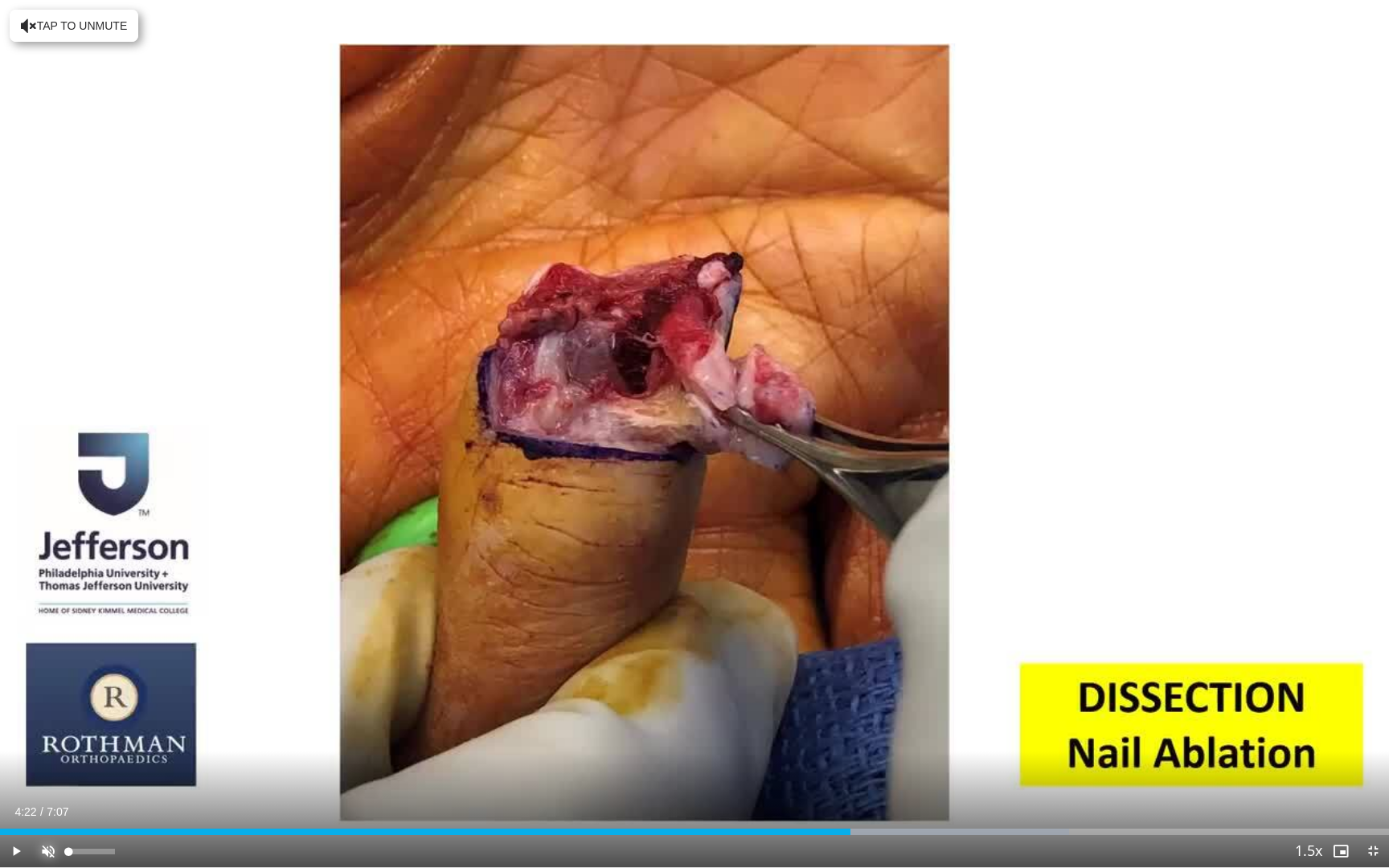 click at bounding box center (48, 851) 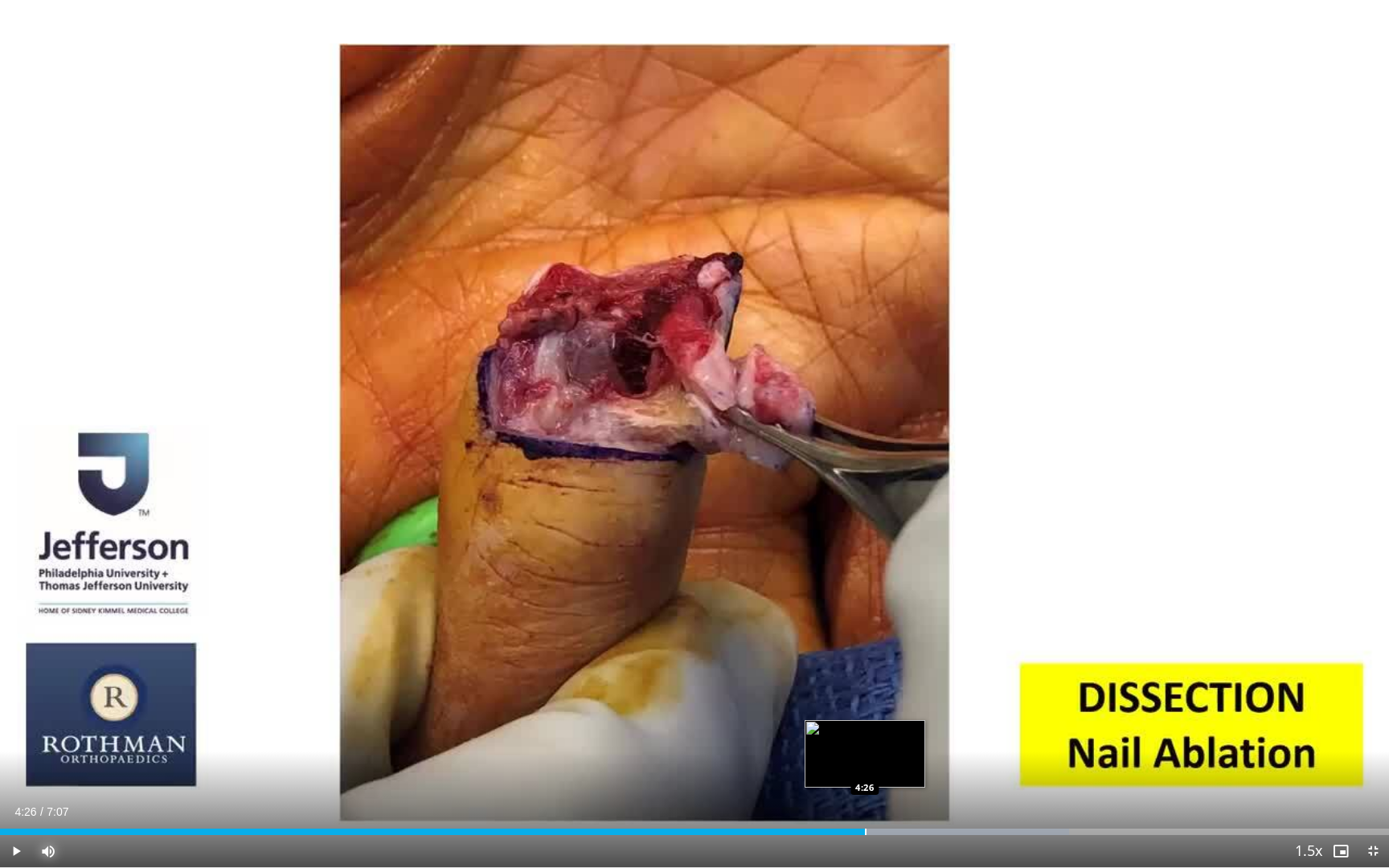 click on "Loaded :  76.97% 4:26 4:26" at bounding box center (694, 827) 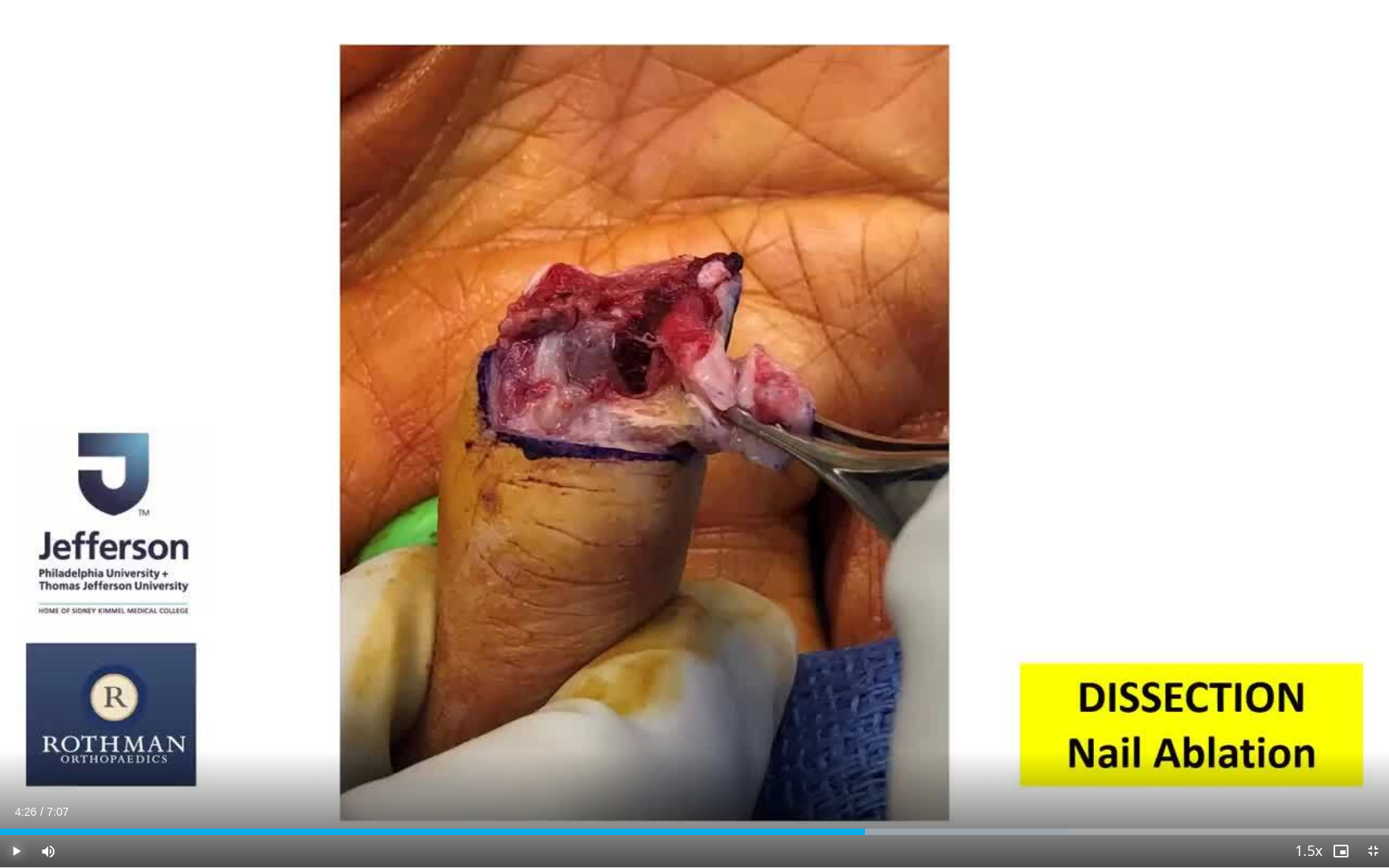 click at bounding box center (16, 851) 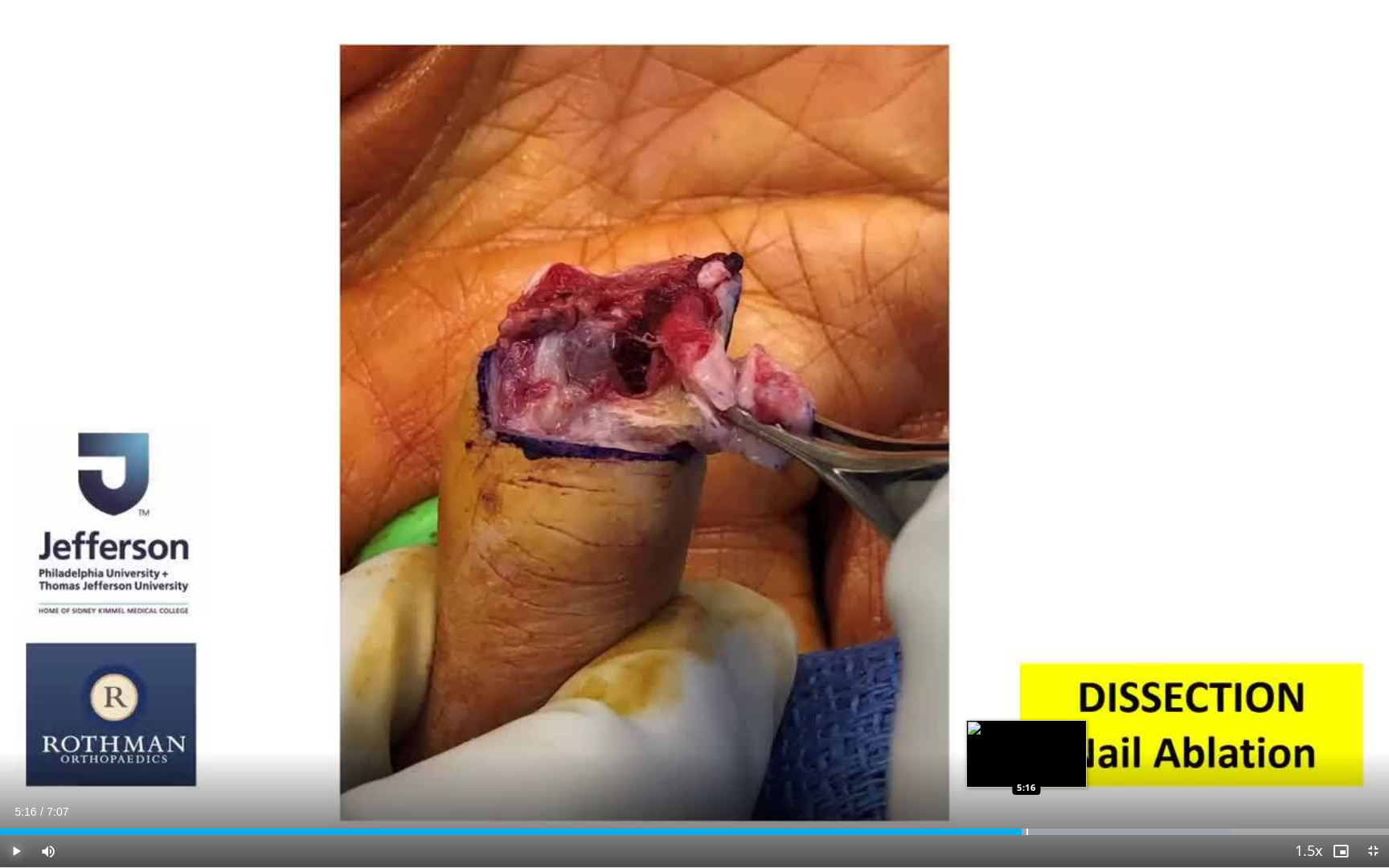 click at bounding box center [1027, 832] 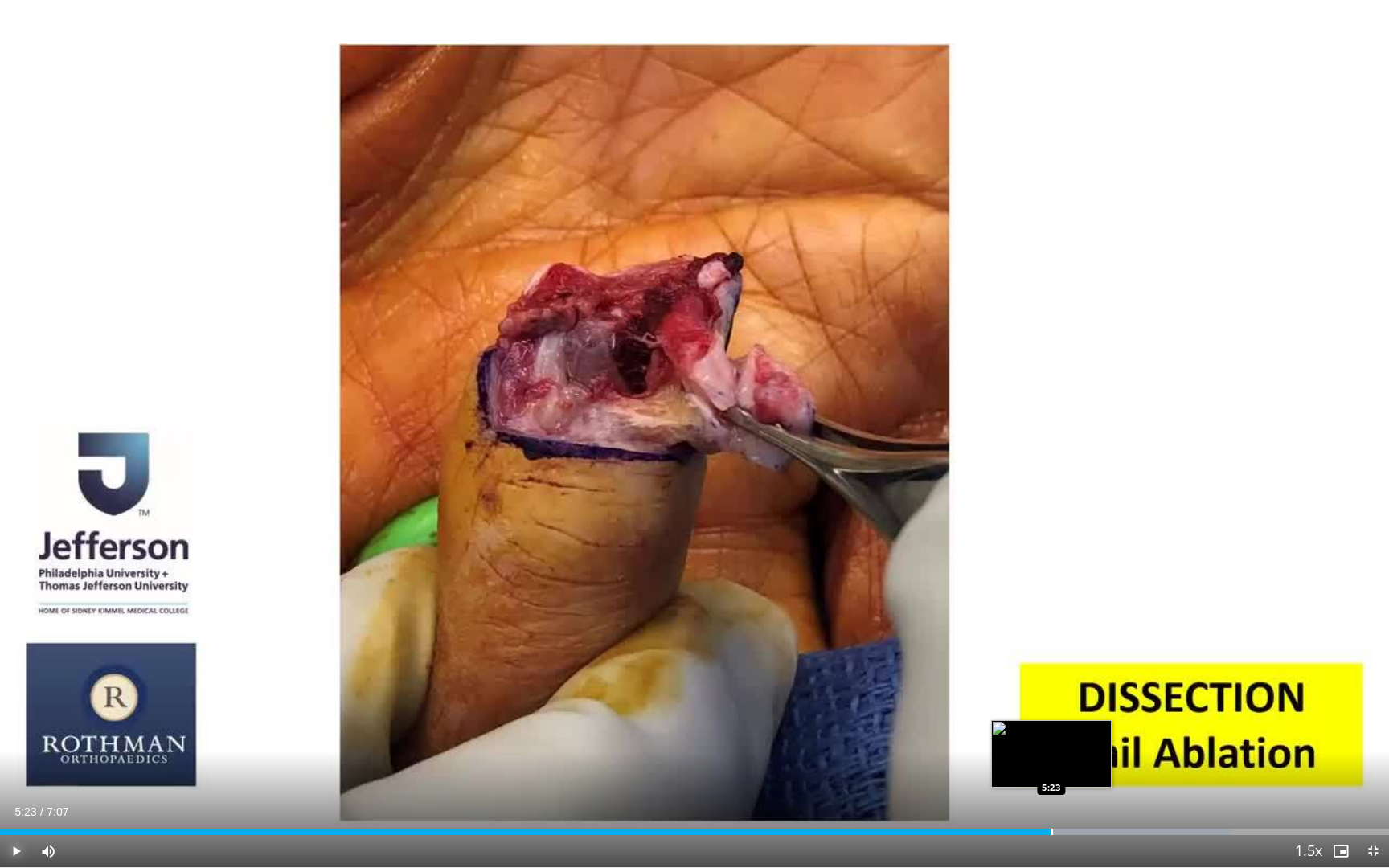 click on "Loaded :  88.64% 5:23 5:23" at bounding box center [694, 827] 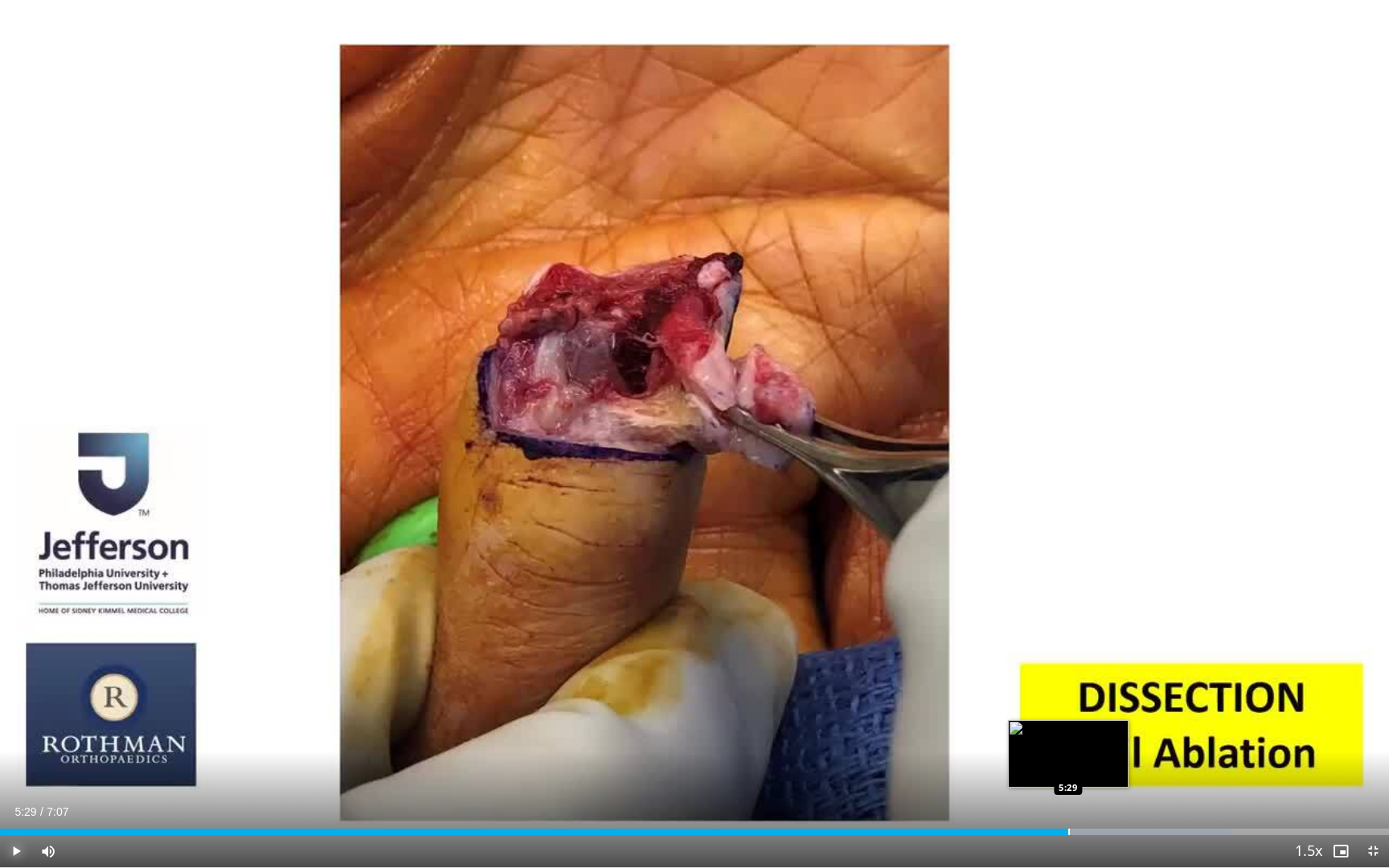 click at bounding box center [1069, 832] 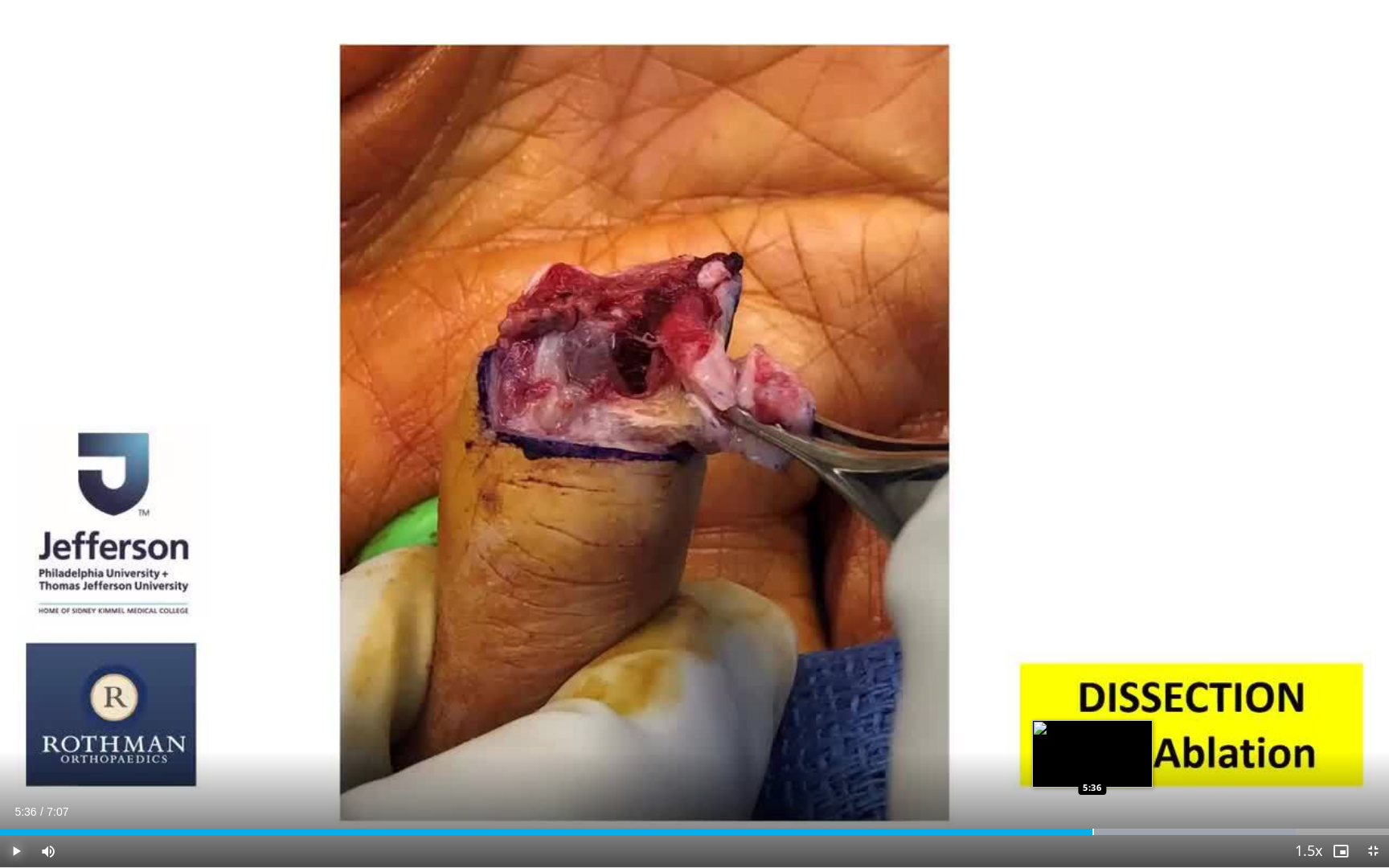 click at bounding box center (1093, 832) 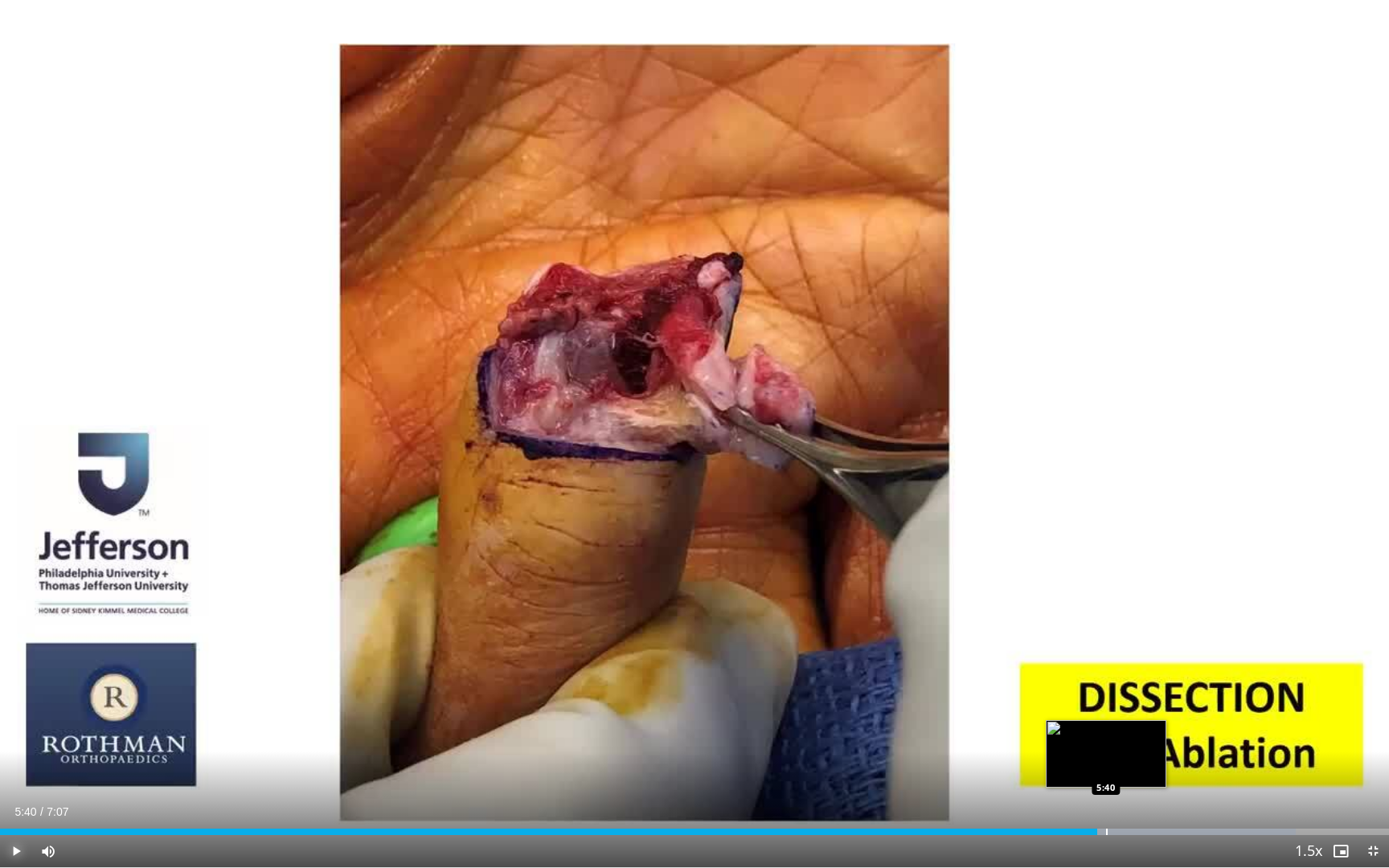 click at bounding box center (1107, 832) 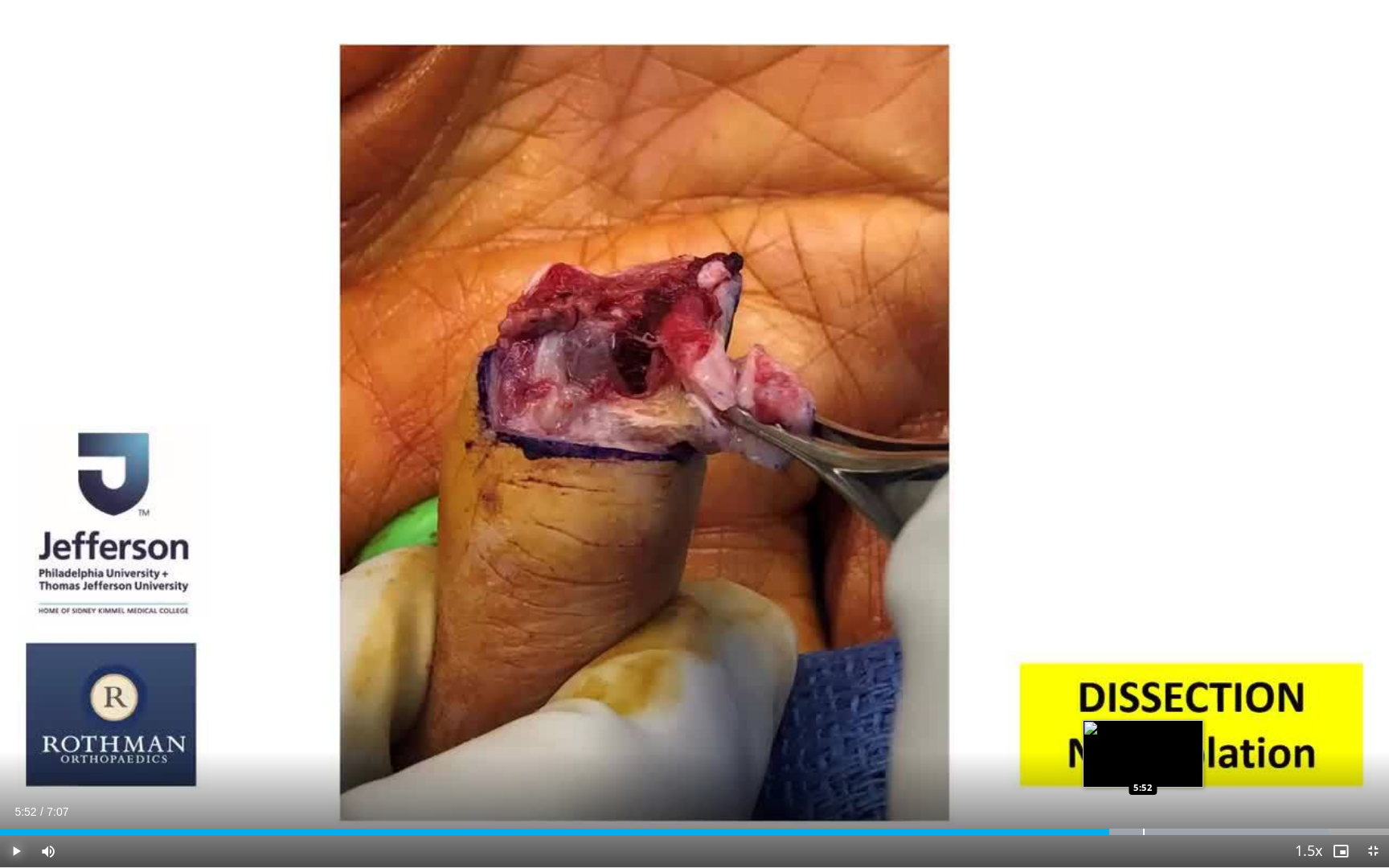click at bounding box center [1144, 832] 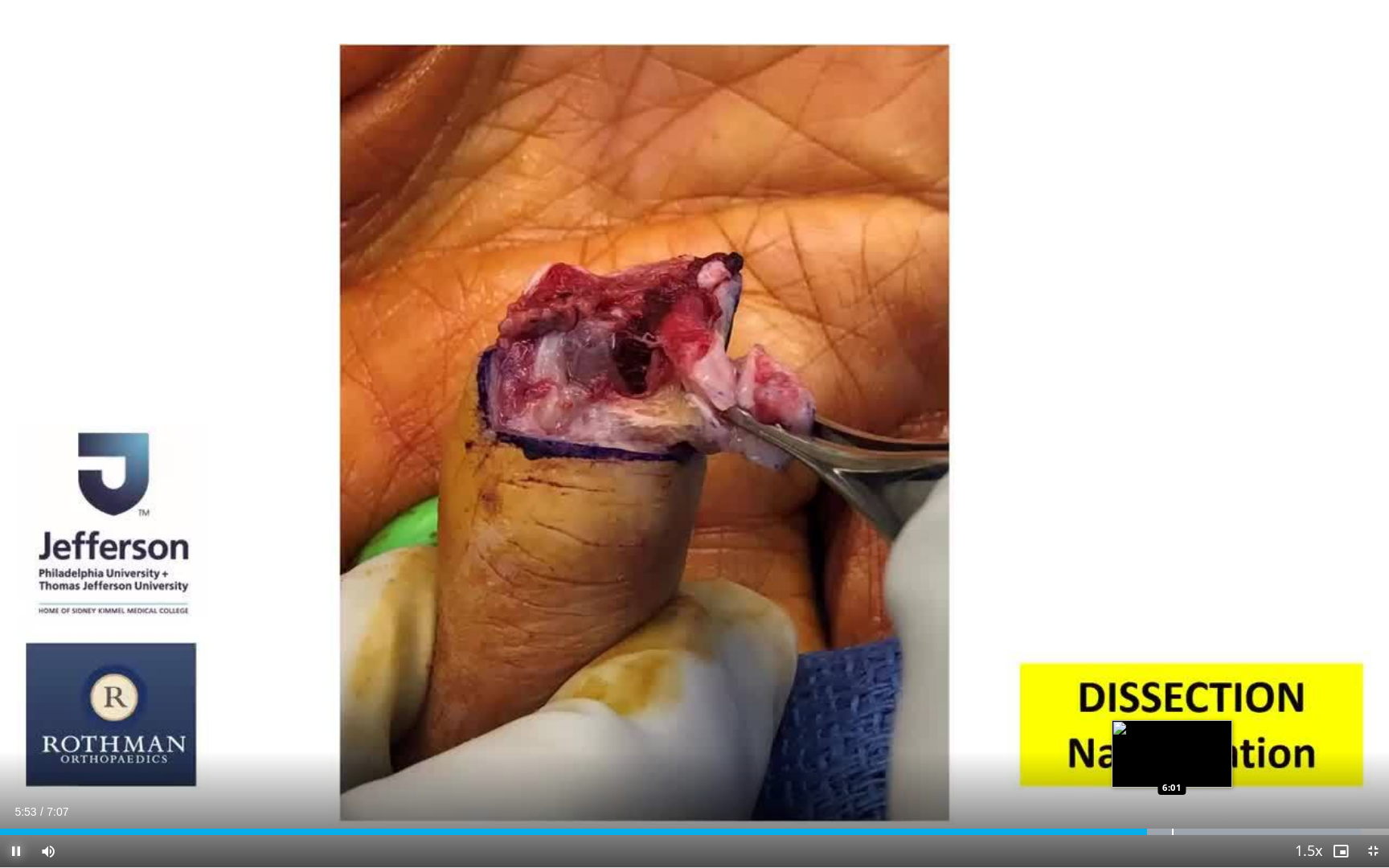 click on "Loaded :  97.97% 5:53 6:01" at bounding box center [694, 827] 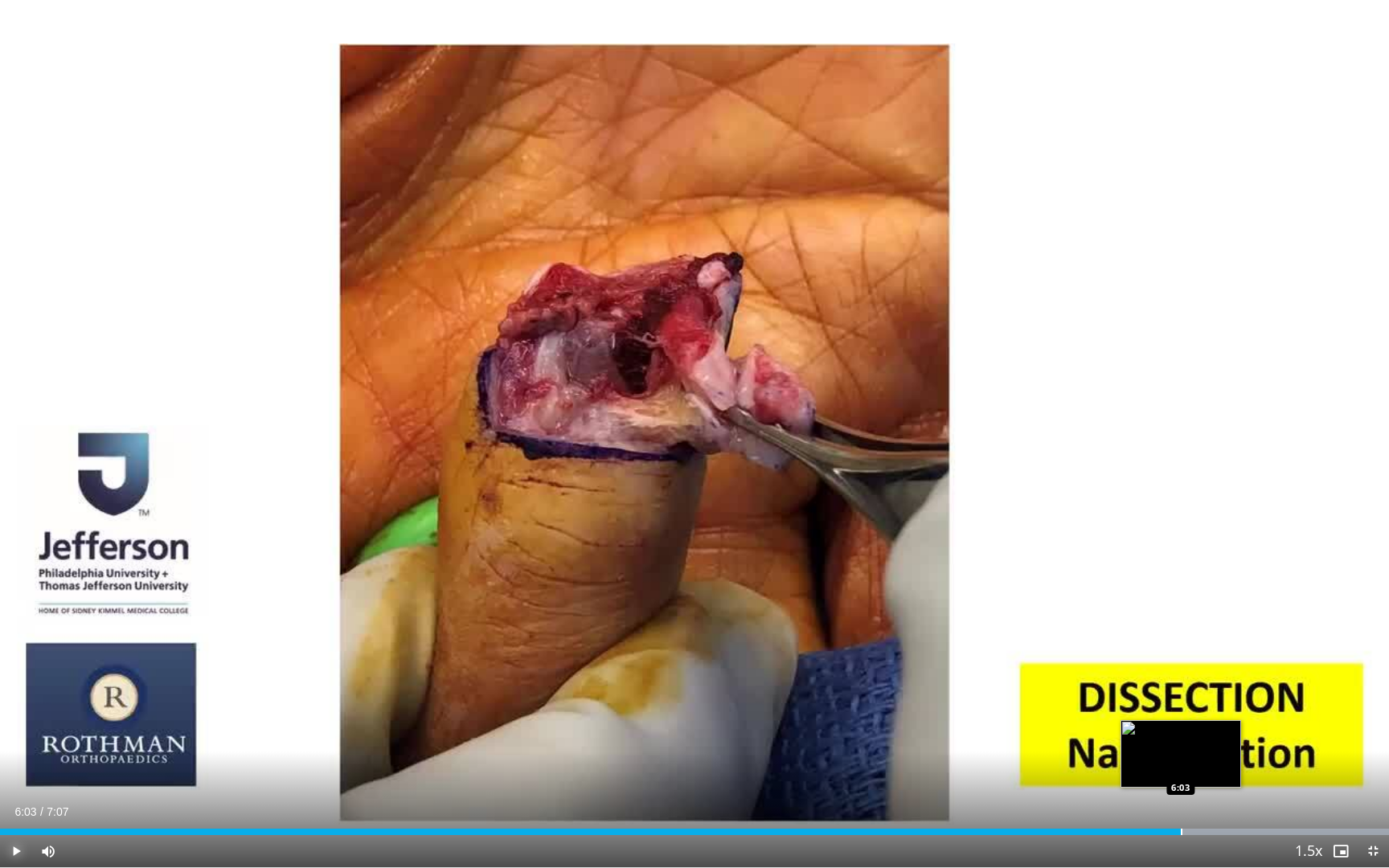 click on "Loaded :  100.00% 6:03 6:03" at bounding box center (694, 827) 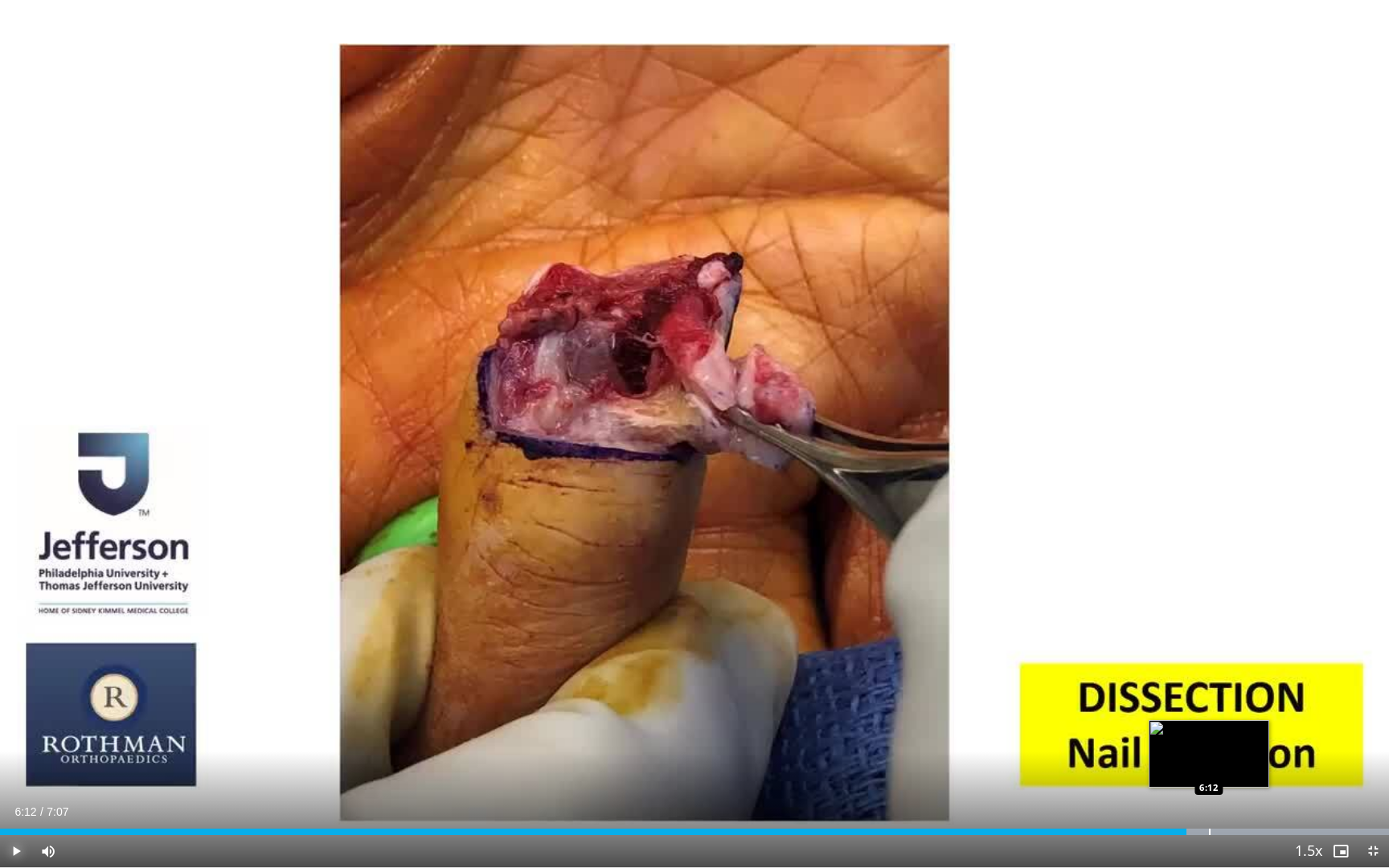 click on "Loaded :  100.00% 6:05 6:12" at bounding box center (694, 827) 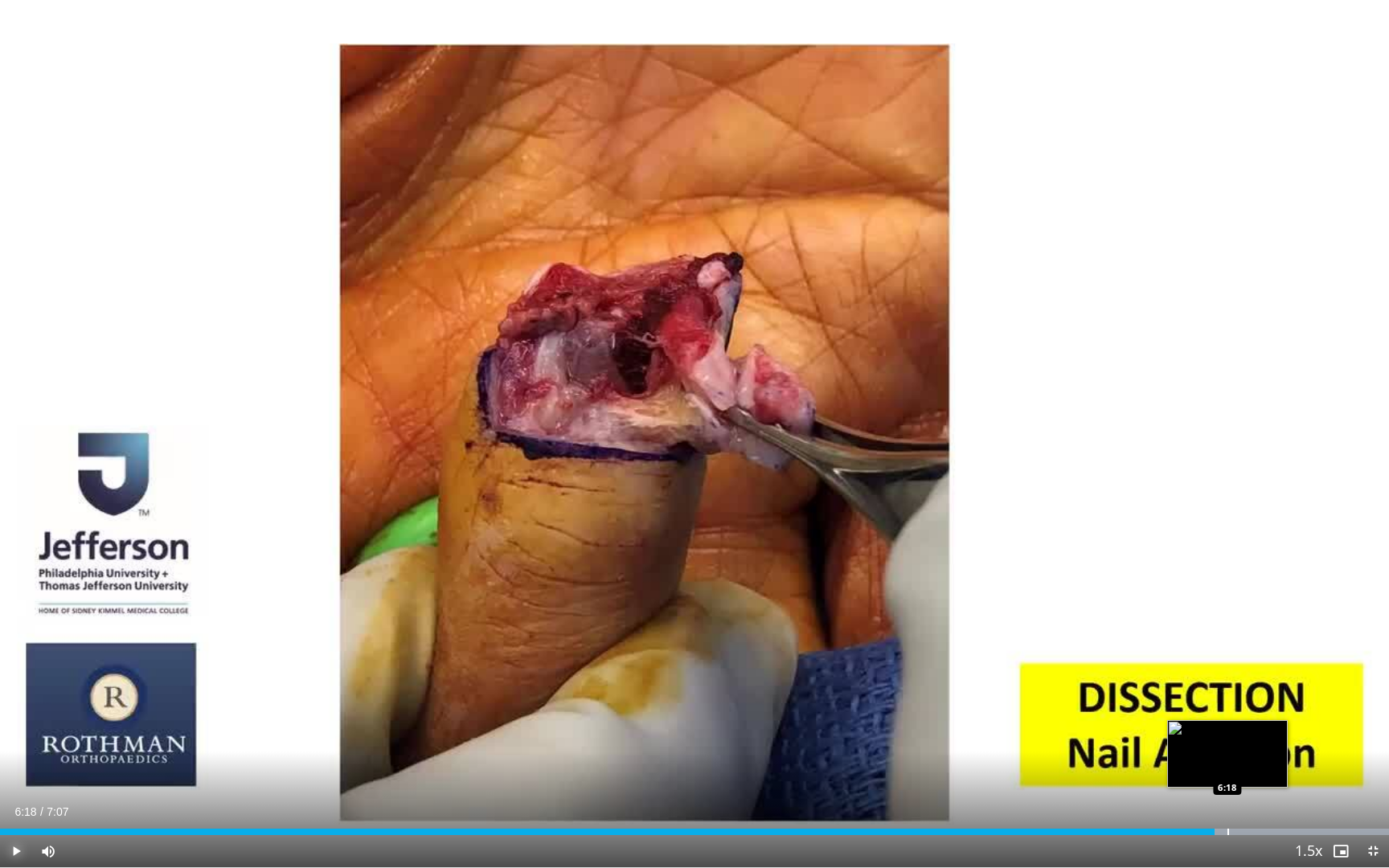 click at bounding box center (1228, 832) 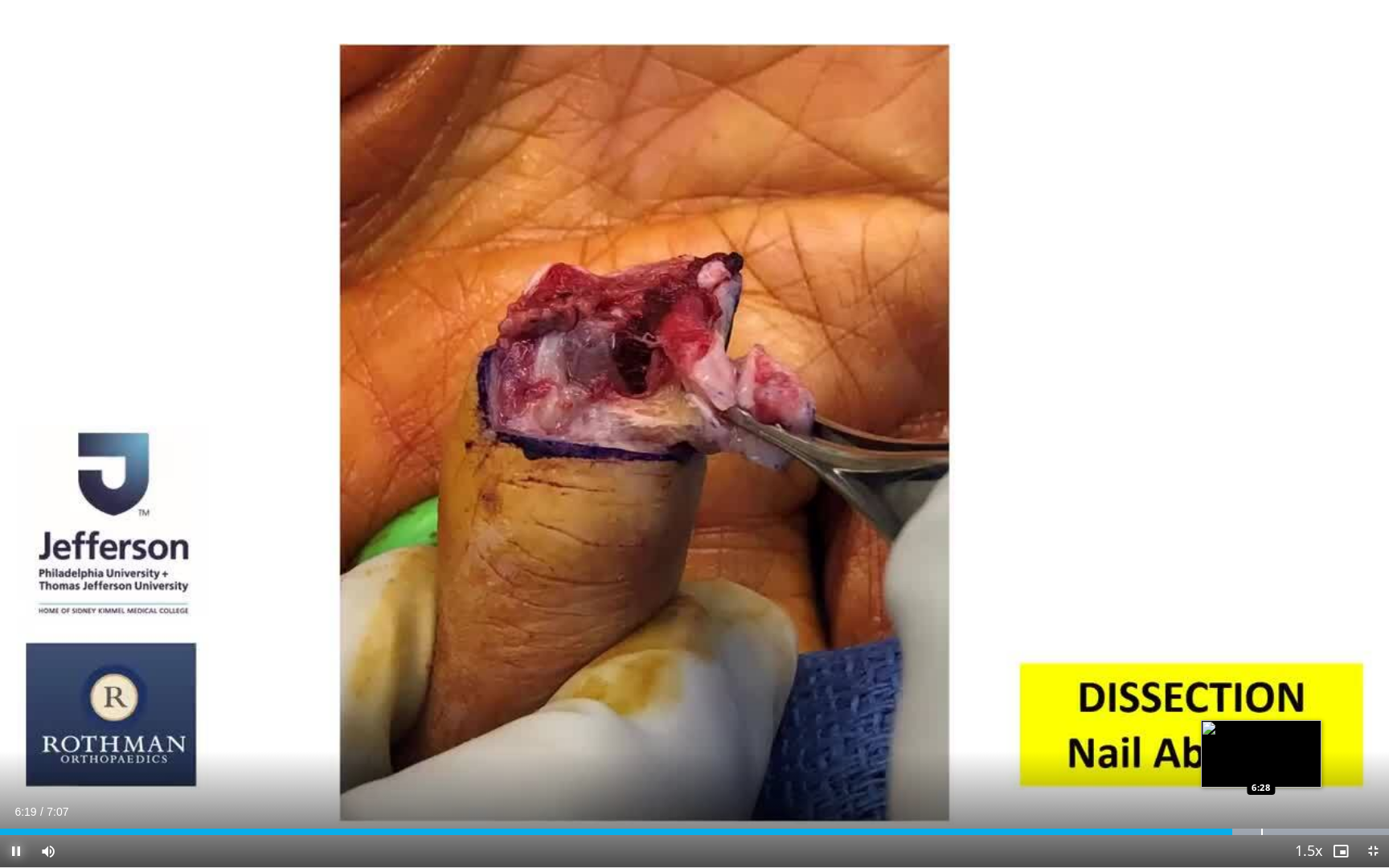 click at bounding box center (1262, 832) 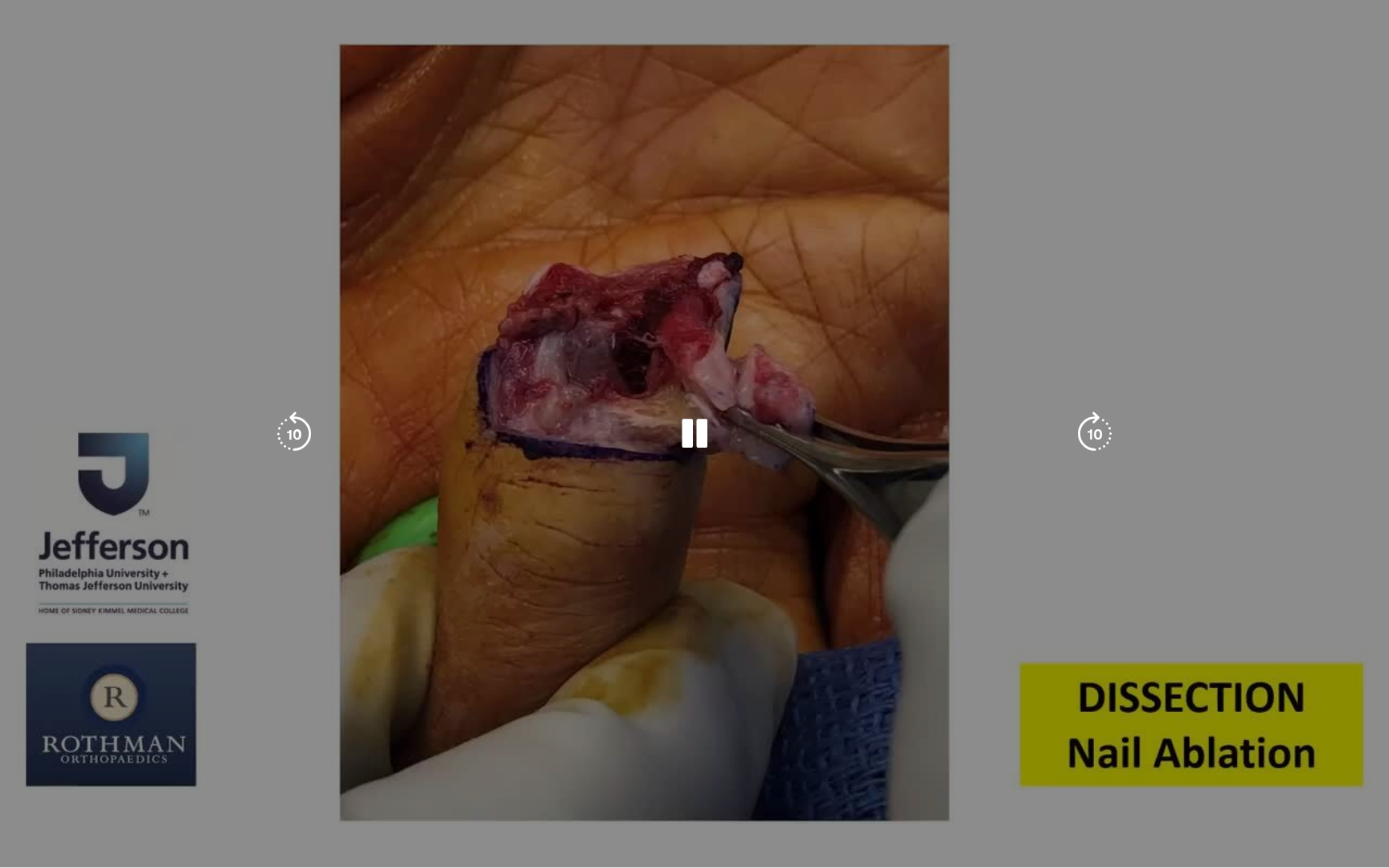 click on "**********" at bounding box center [694, 434] 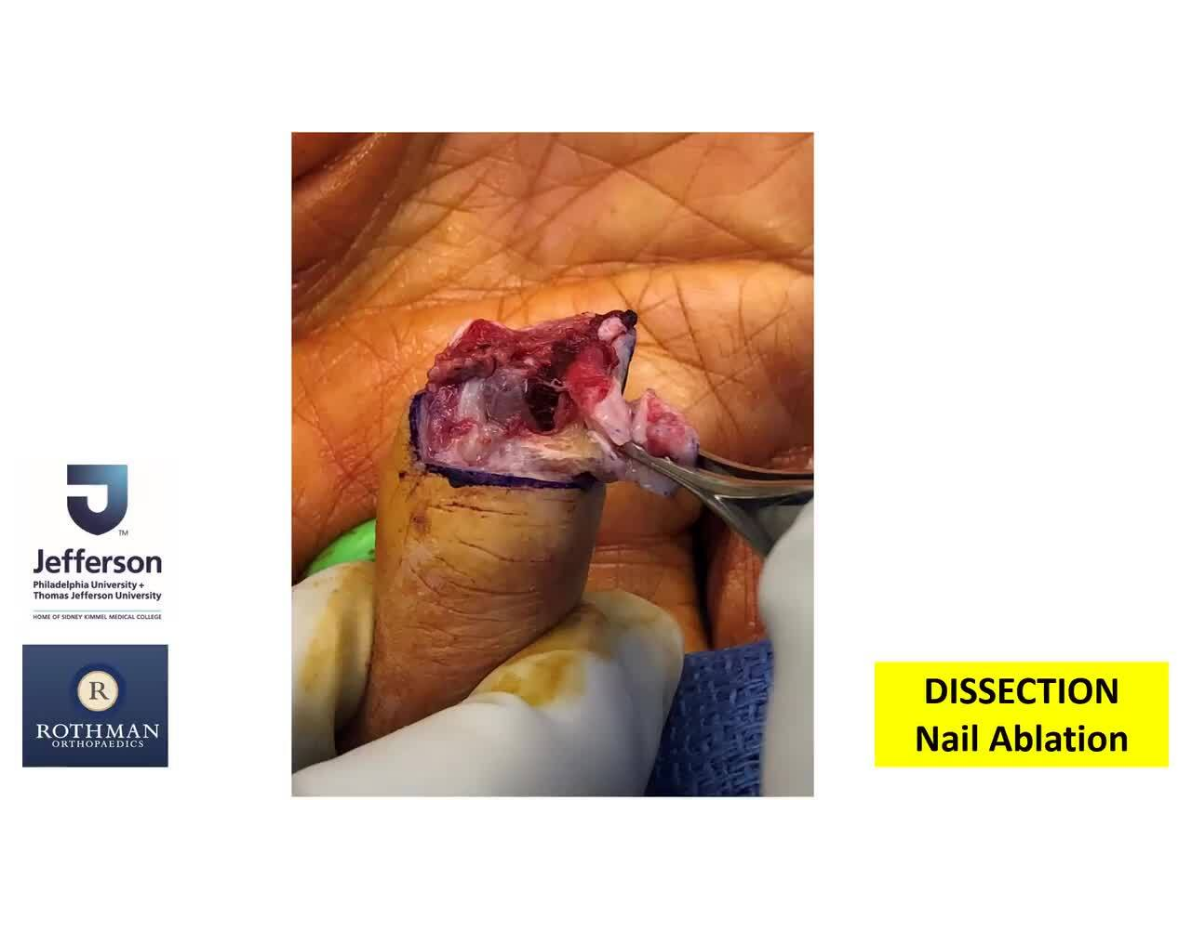 scroll, scrollTop: 684, scrollLeft: 0, axis: vertical 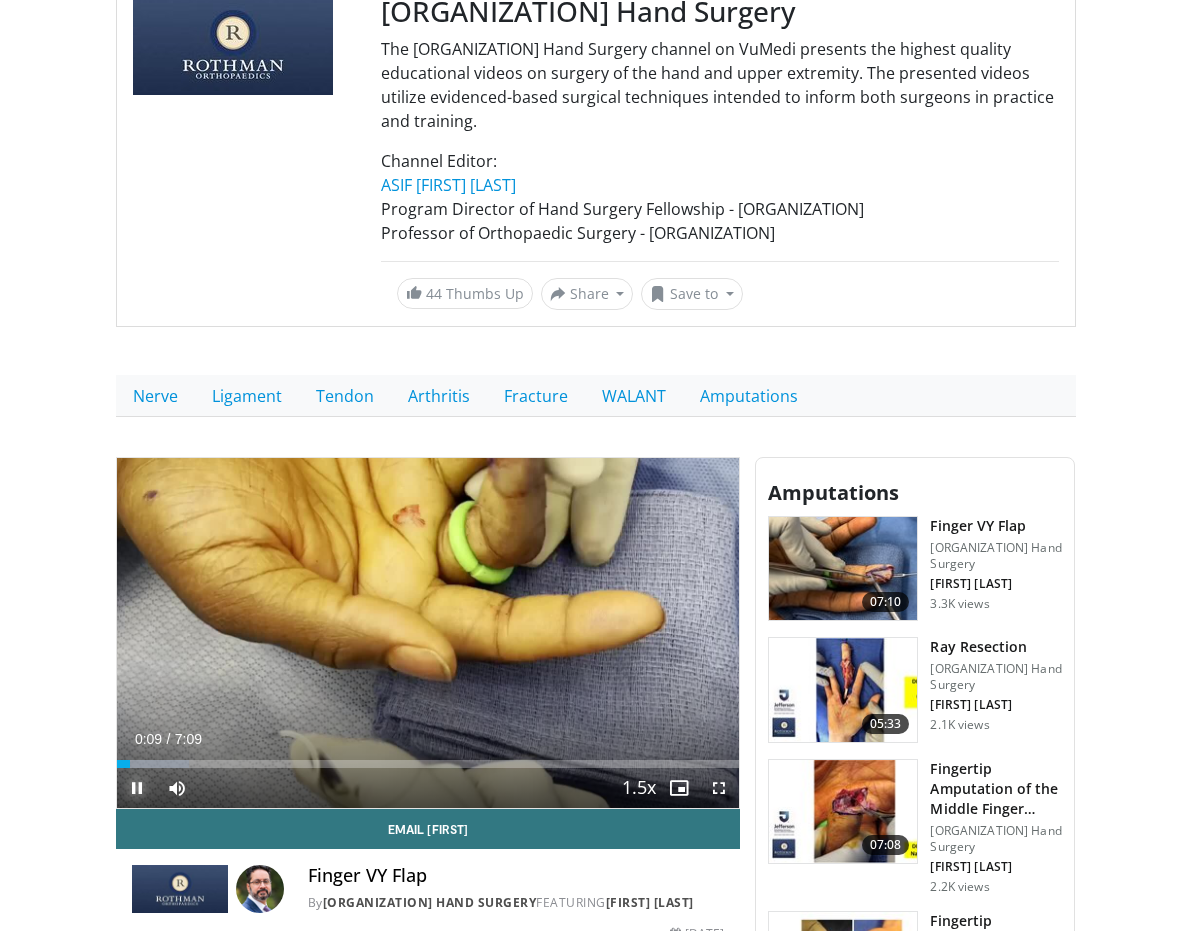 click at bounding box center [137, 788] 